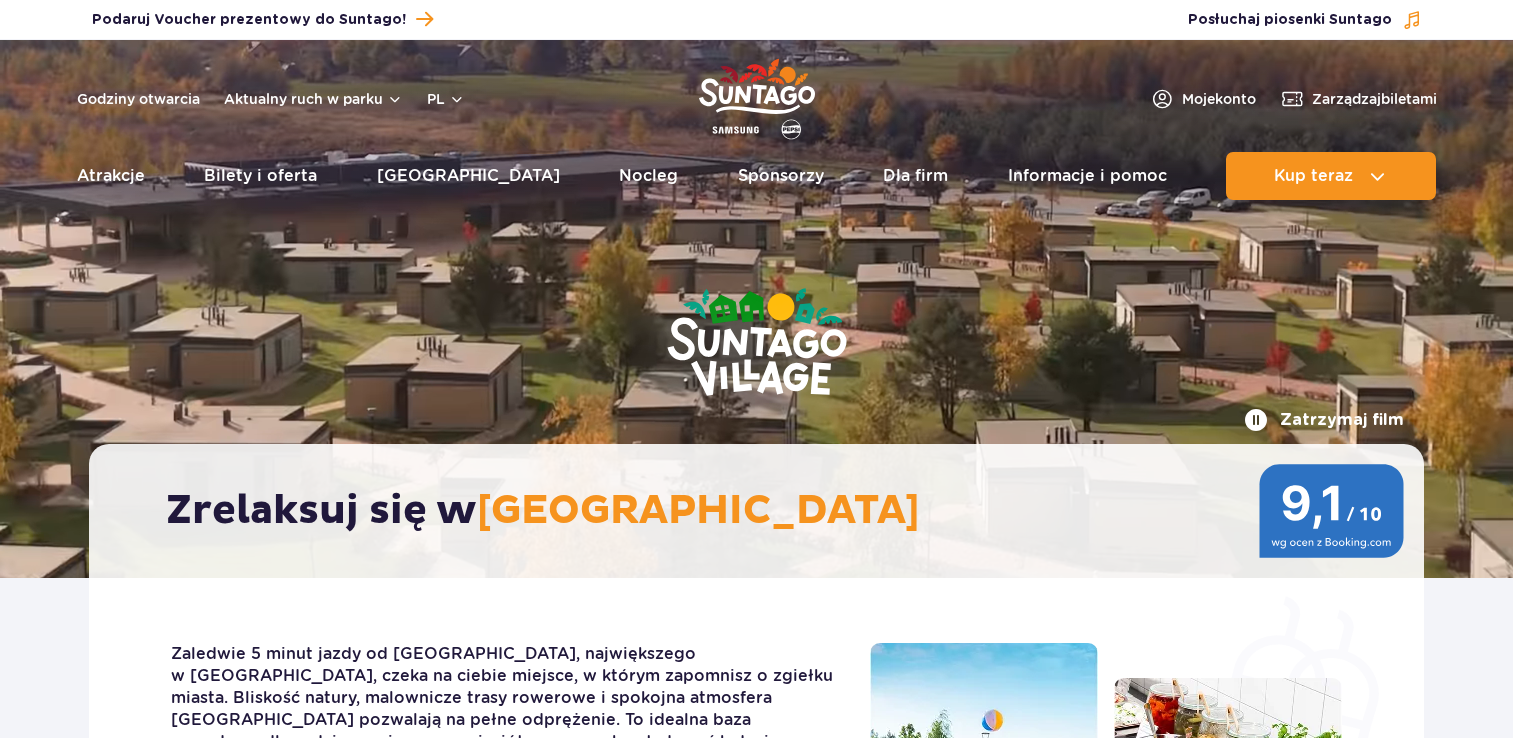 scroll, scrollTop: 0, scrollLeft: 0, axis: both 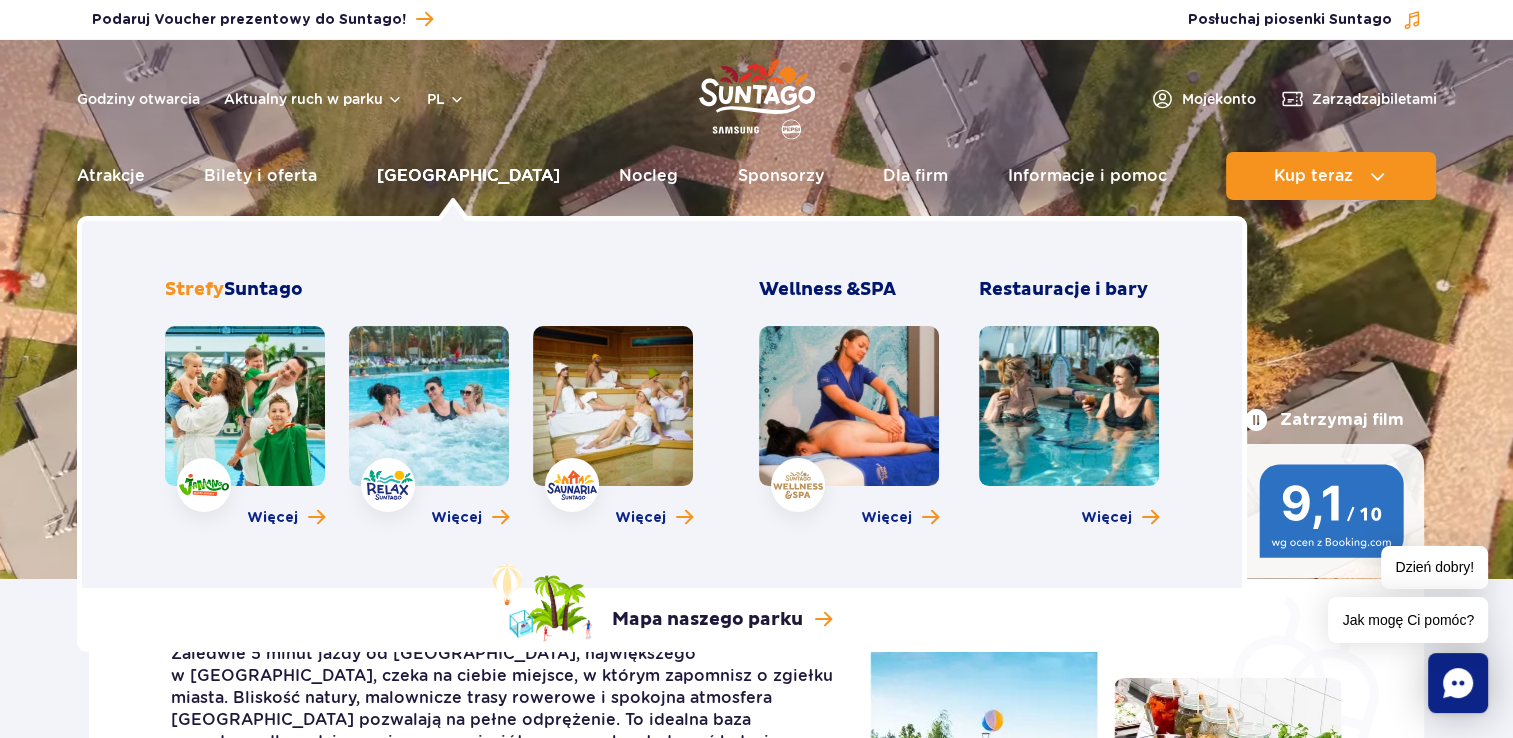 click on "[GEOGRAPHIC_DATA]" at bounding box center (468, 176) 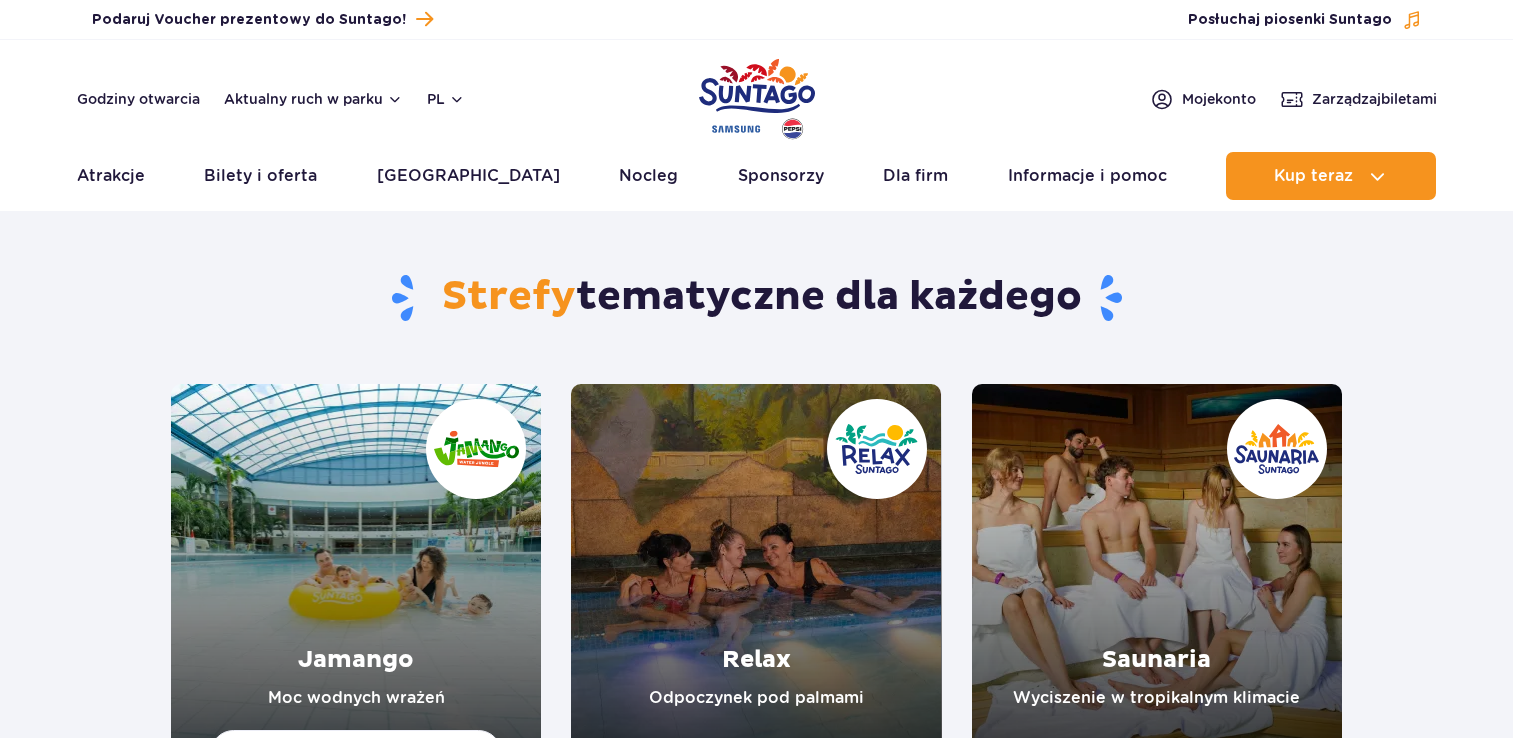 scroll, scrollTop: 0, scrollLeft: 0, axis: both 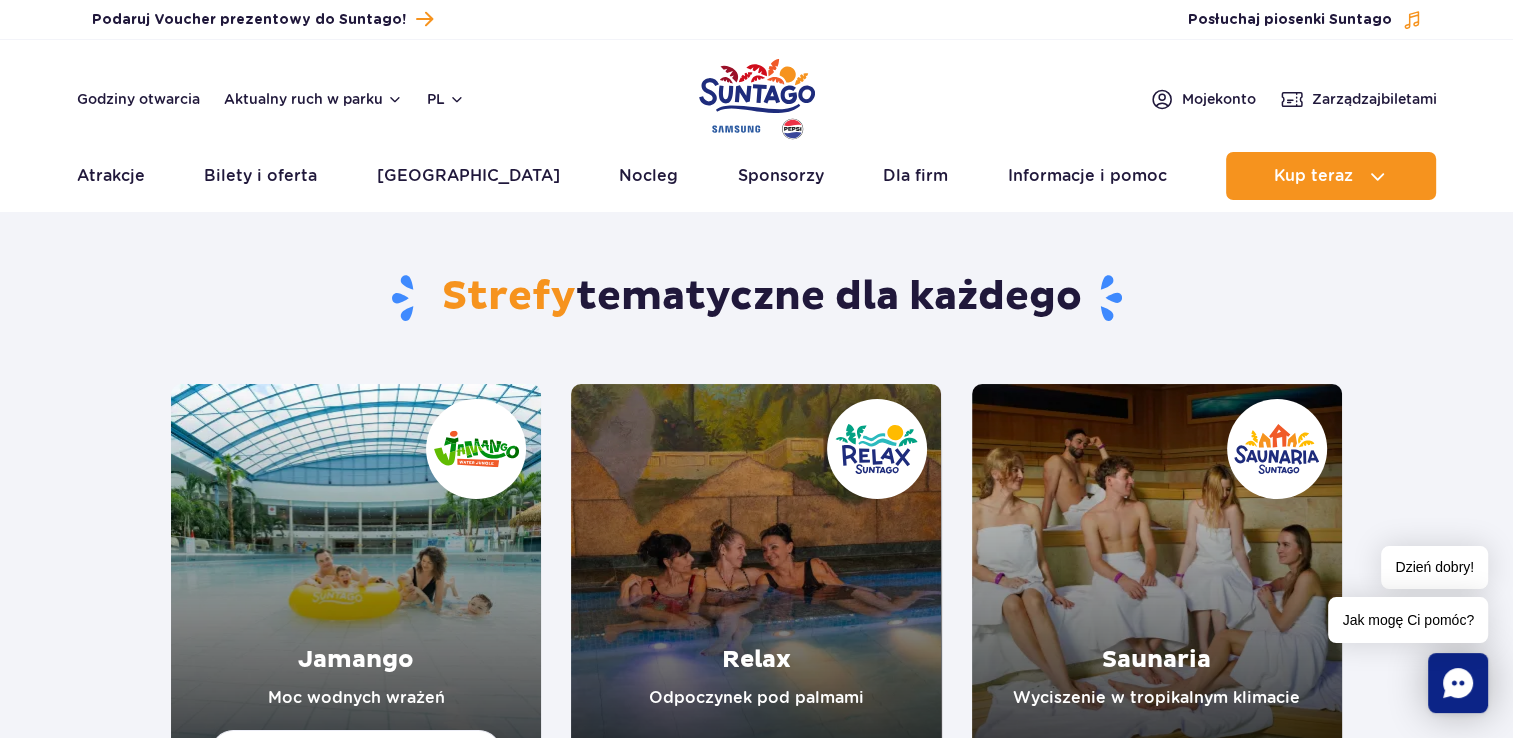 drag, startPoint x: 1505, startPoint y: 81, endPoint x: 1520, endPoint y: 123, distance: 44.598206 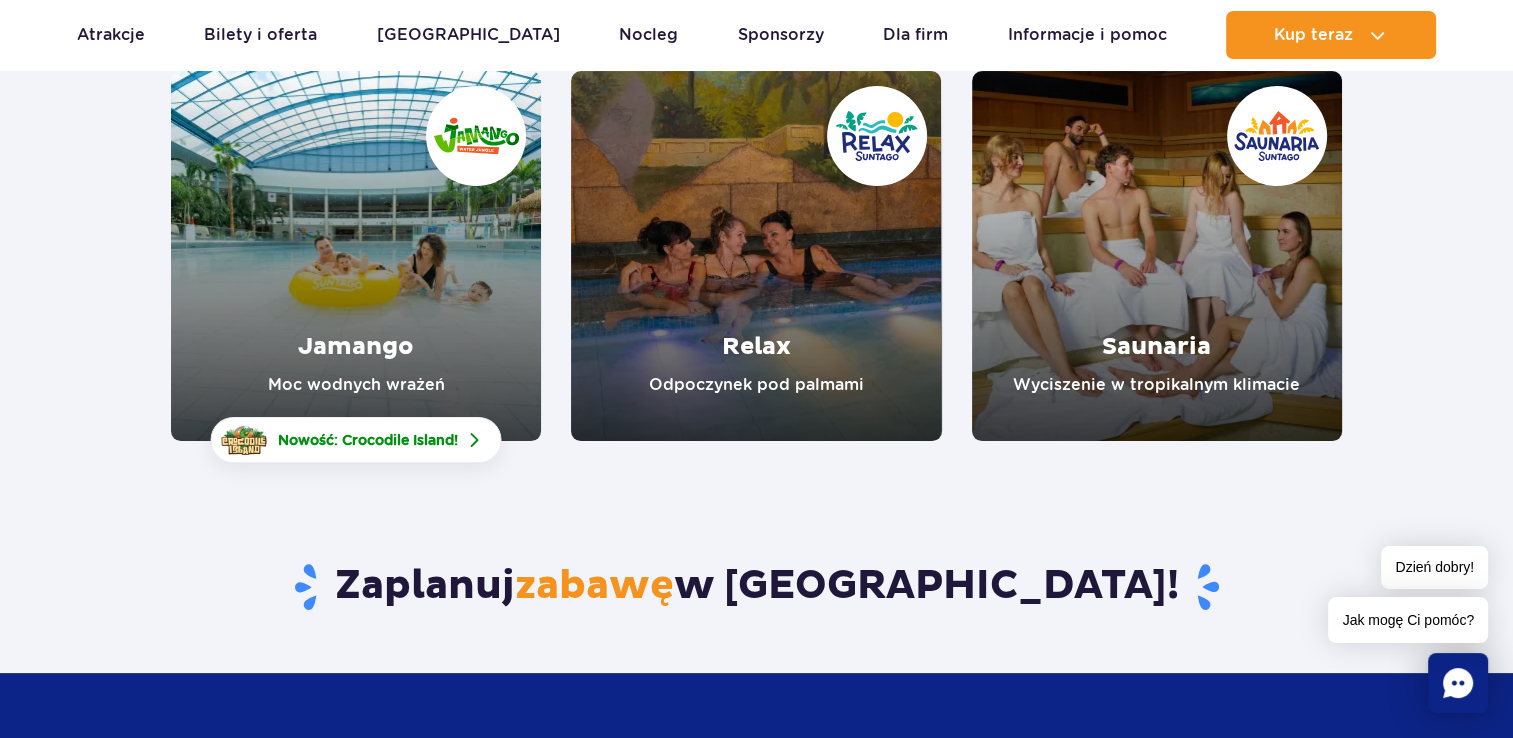 scroll, scrollTop: 320, scrollLeft: 0, axis: vertical 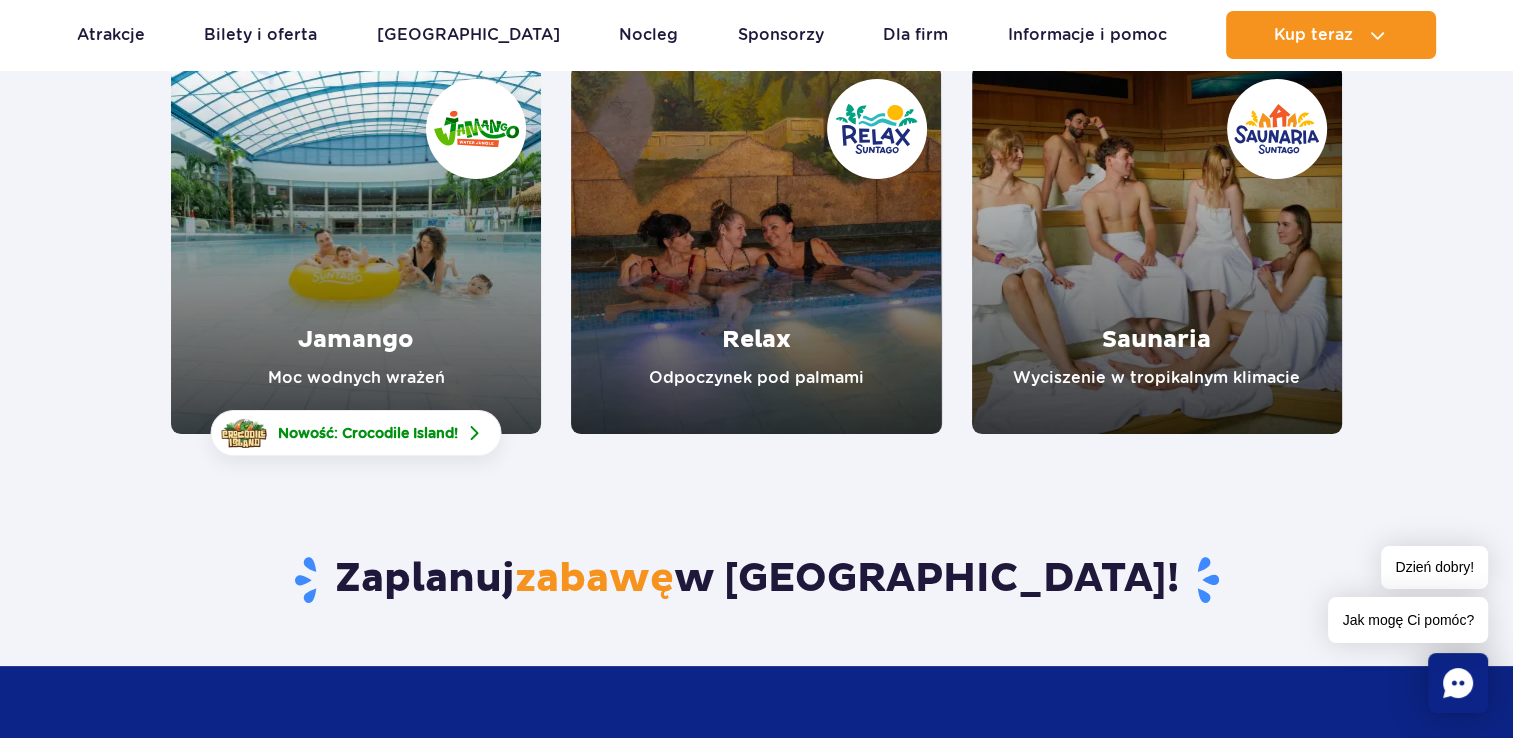 click at bounding box center [356, 249] 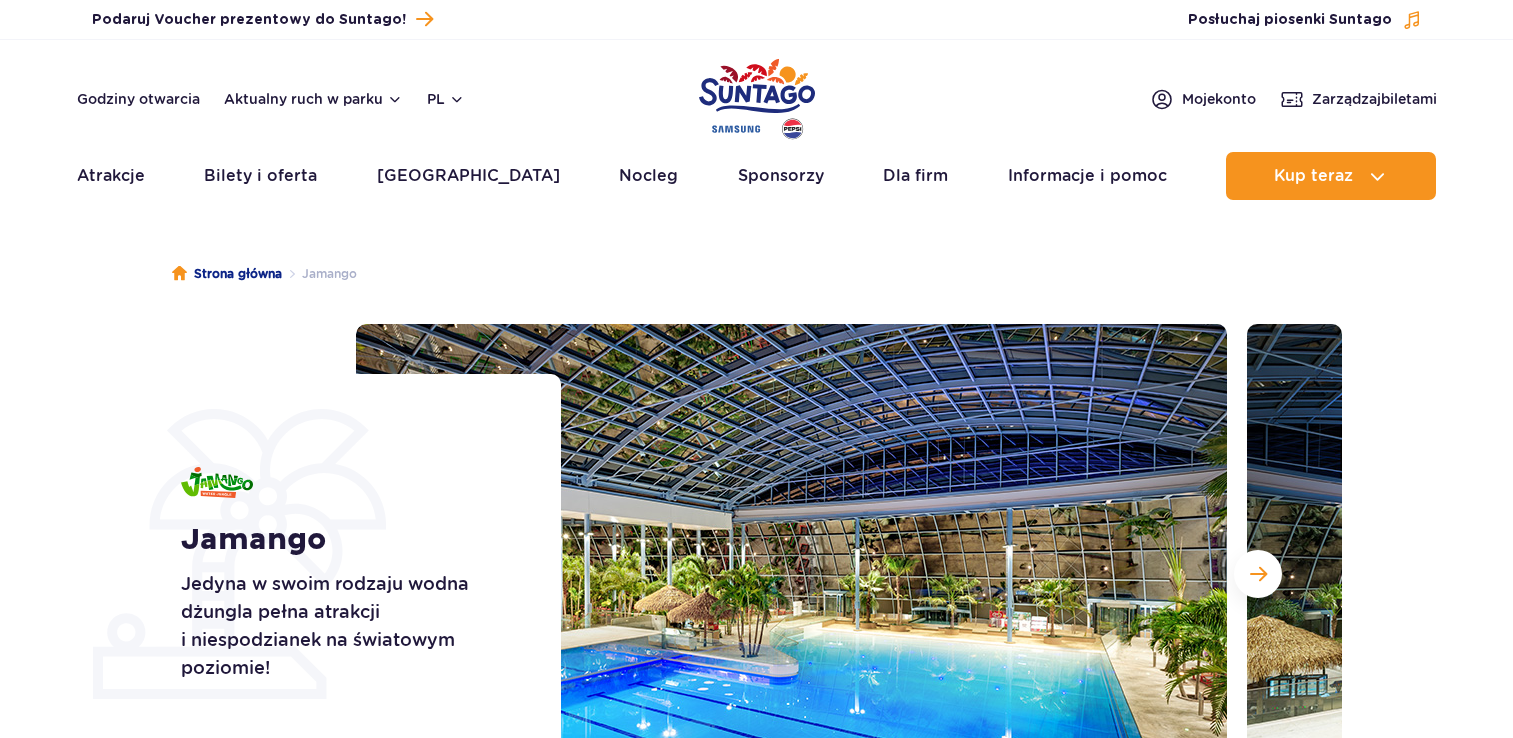 scroll, scrollTop: 0, scrollLeft: 0, axis: both 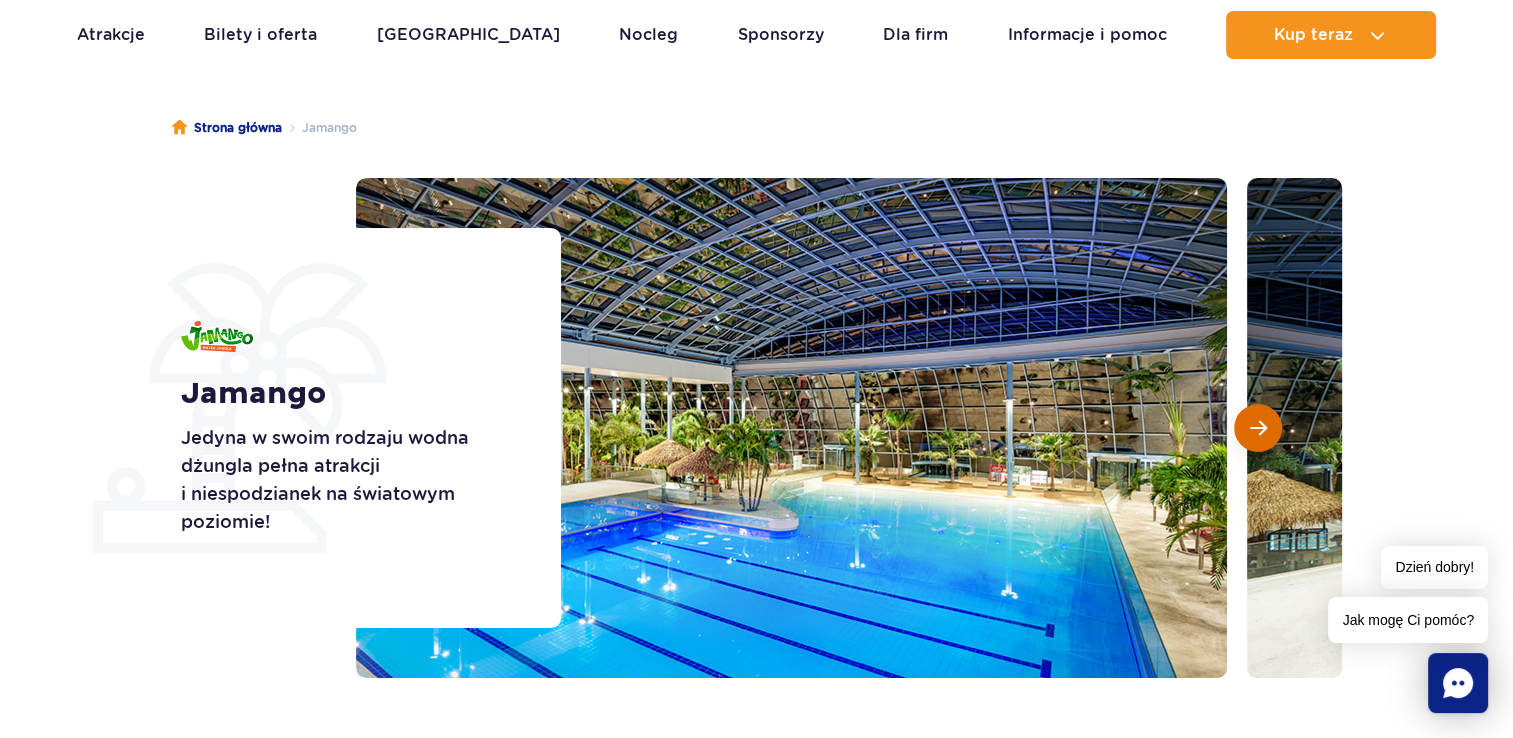 click at bounding box center (1258, 428) 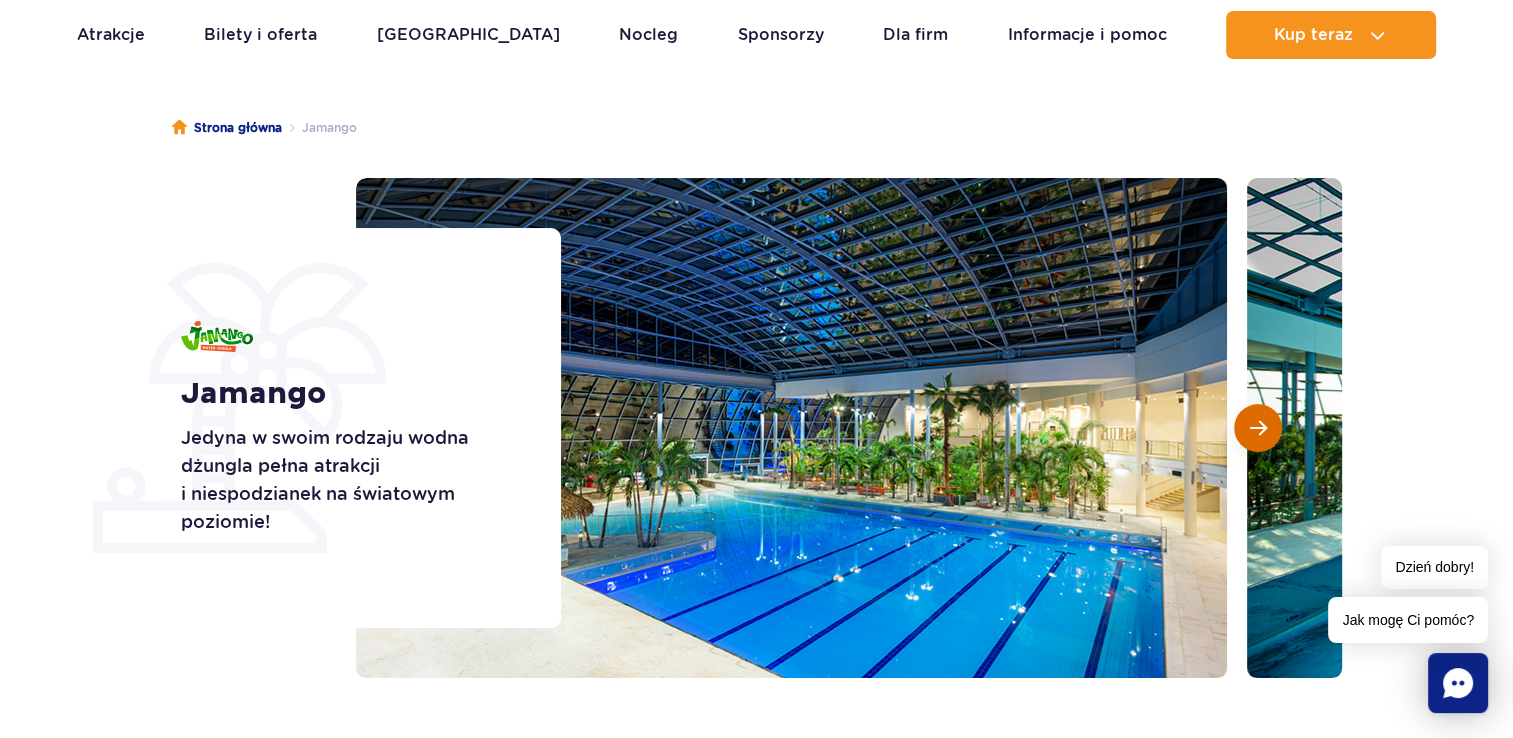 click at bounding box center [1258, 428] 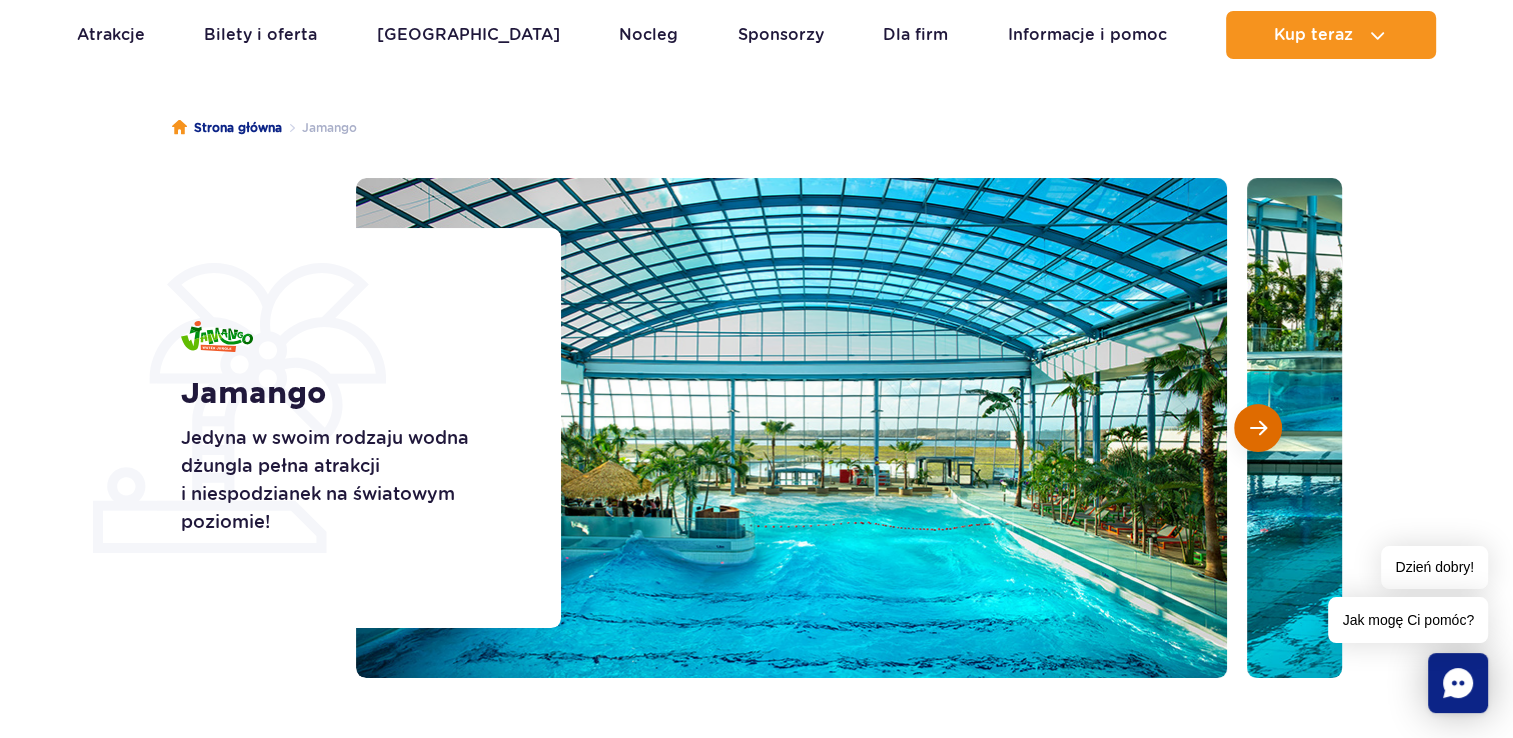click at bounding box center (1258, 428) 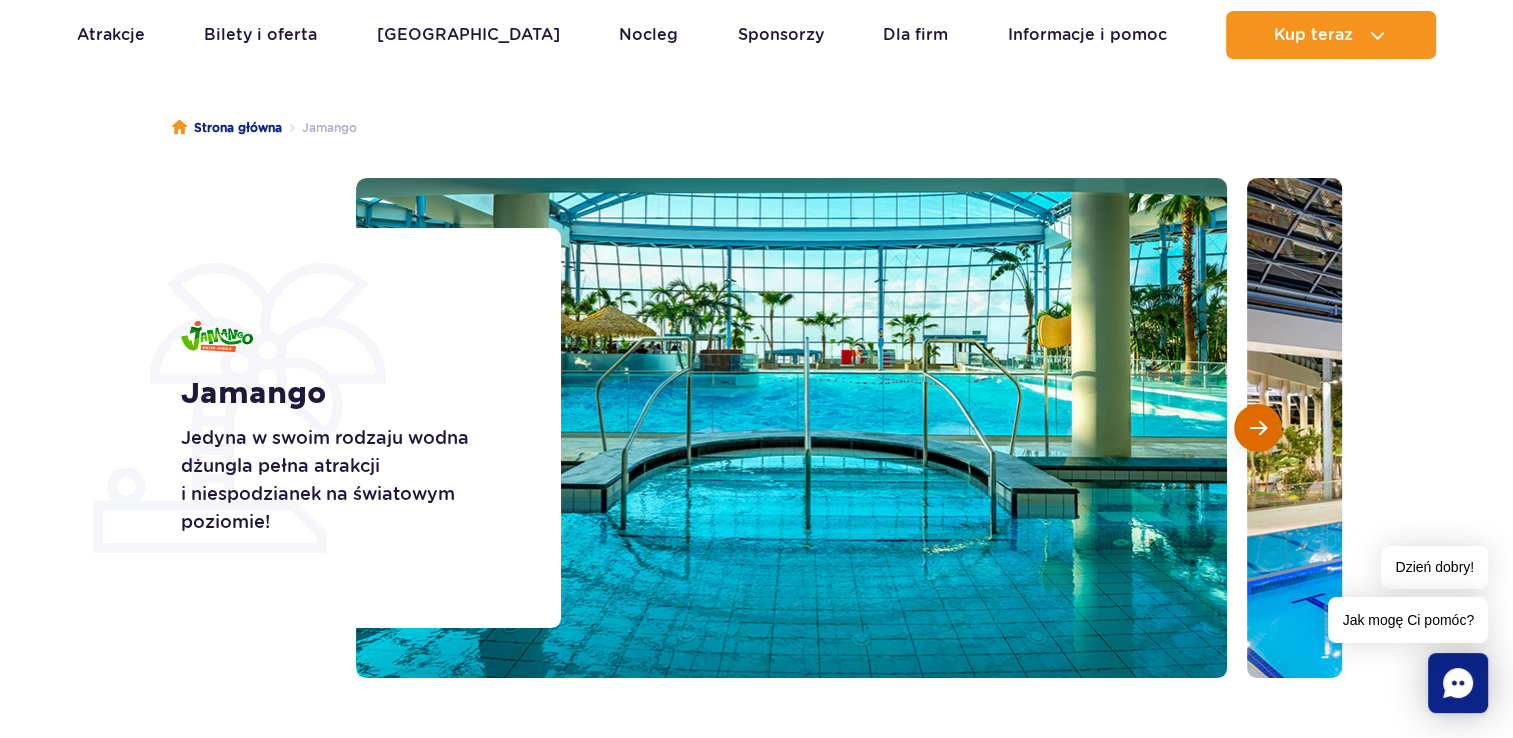 click at bounding box center [1258, 428] 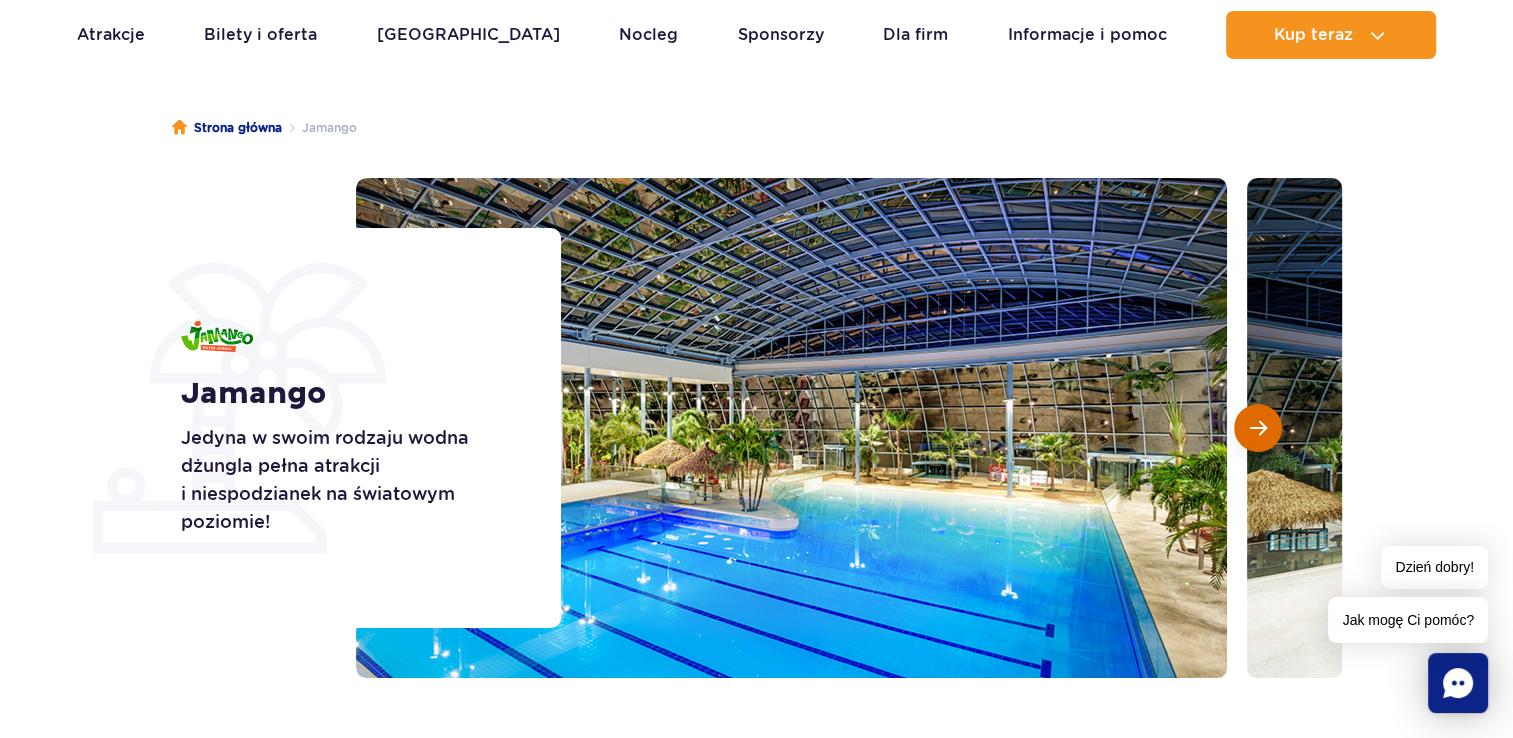 click at bounding box center (1258, 428) 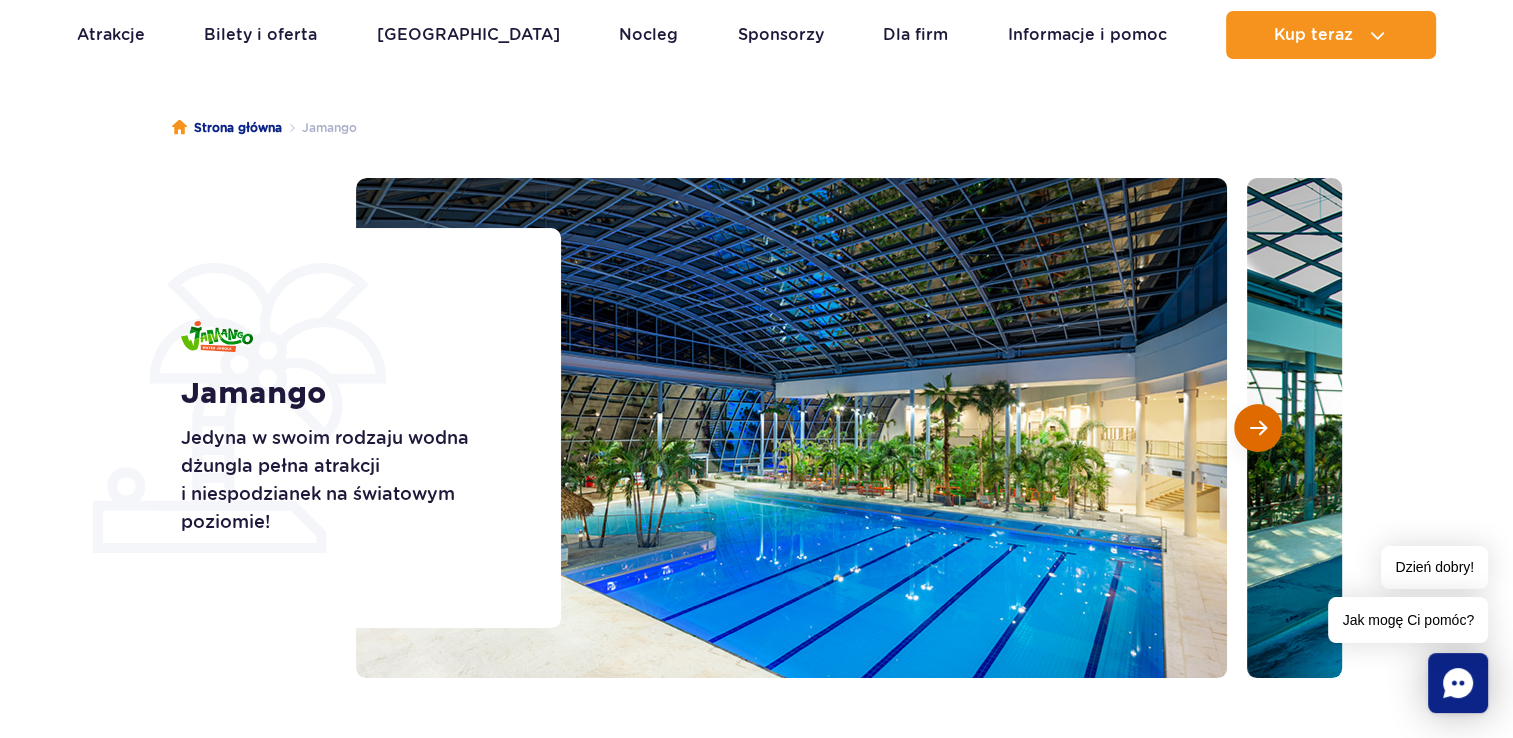 click at bounding box center (1258, 428) 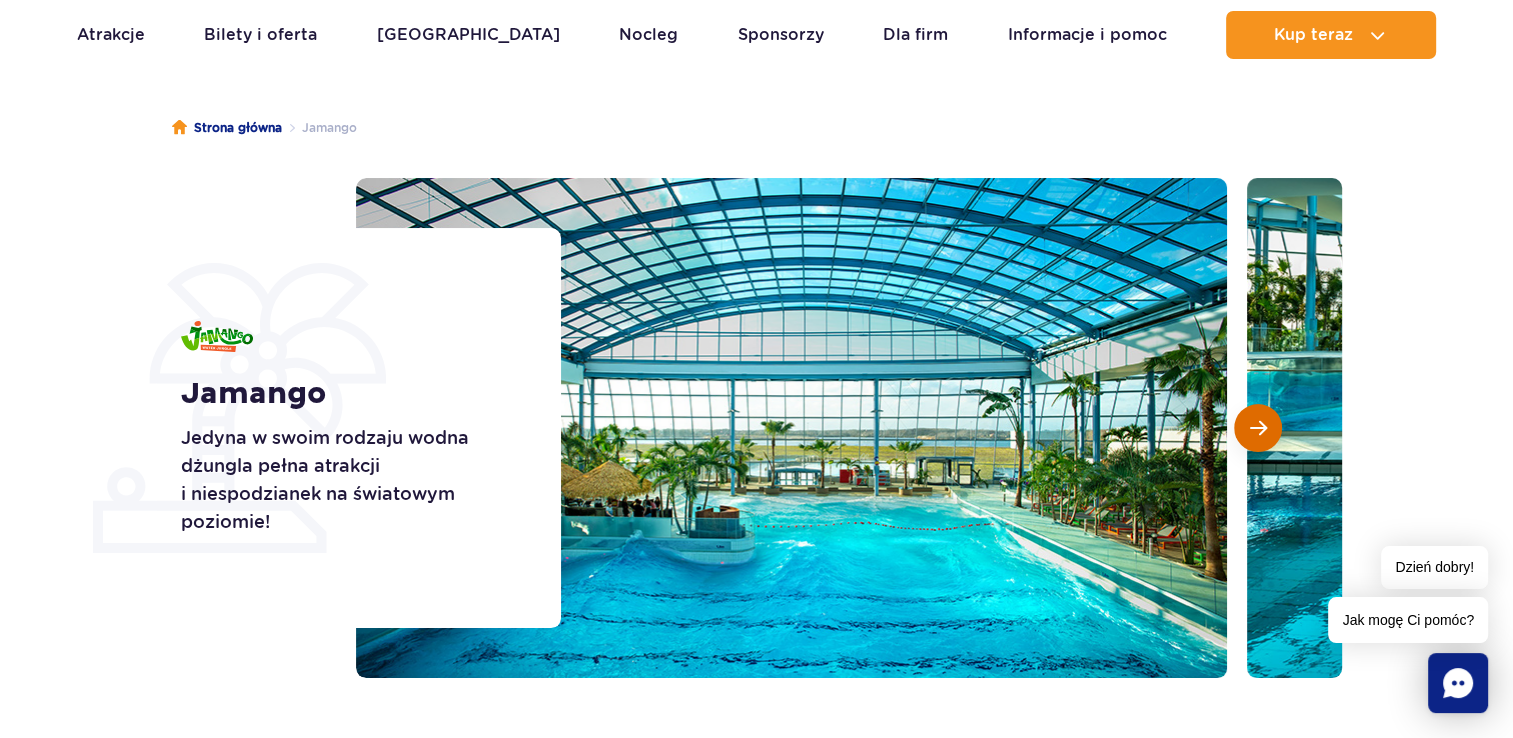 click at bounding box center [1258, 428] 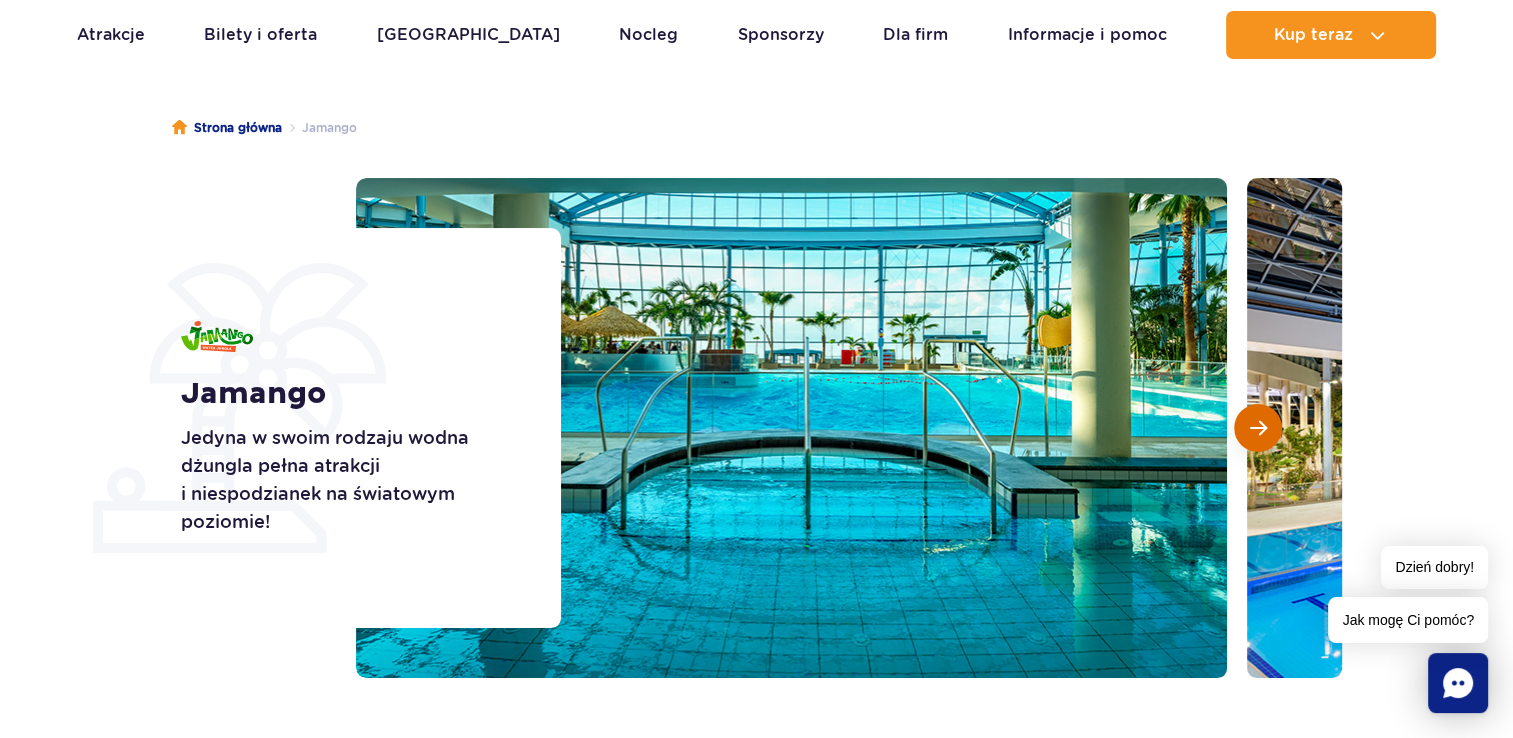 click at bounding box center (1258, 428) 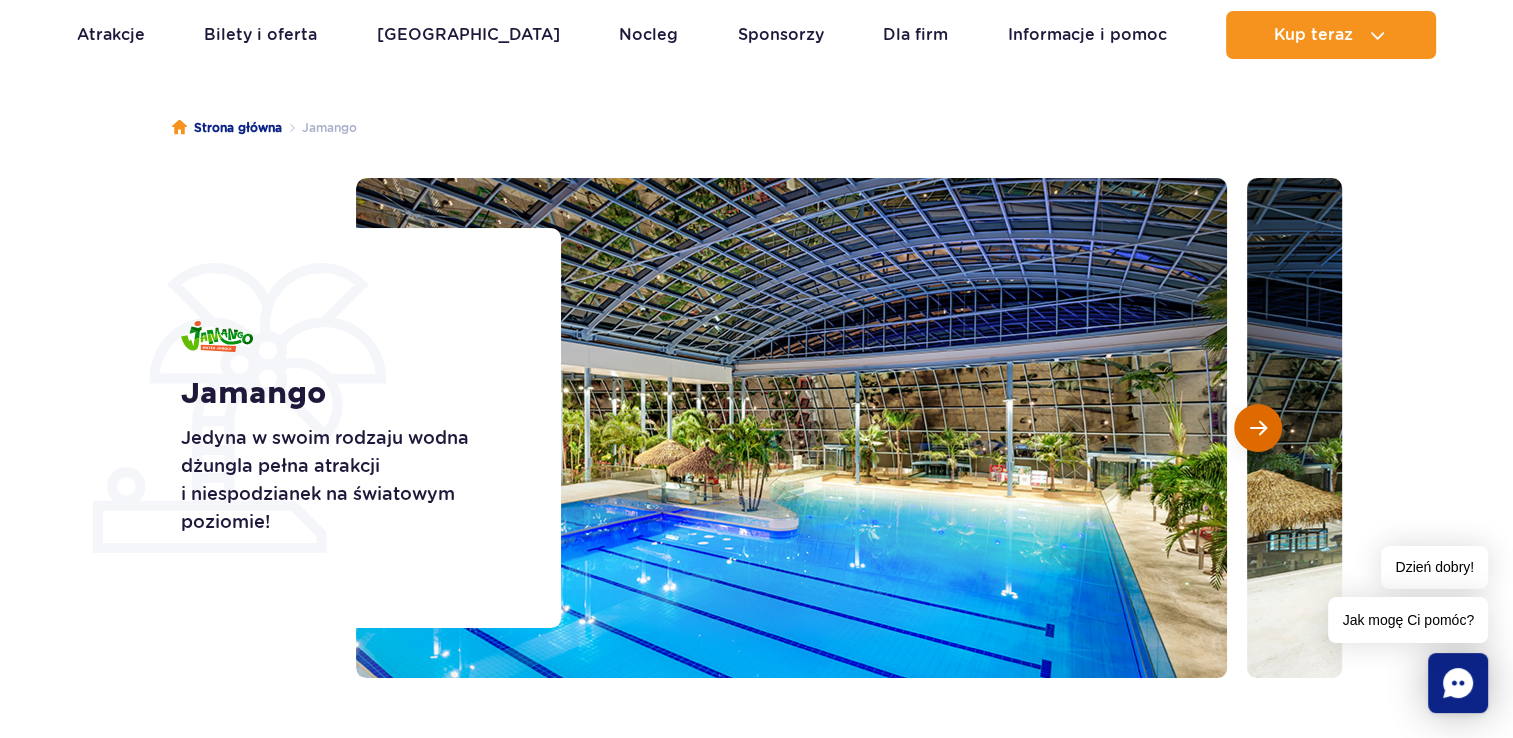 click at bounding box center [1258, 428] 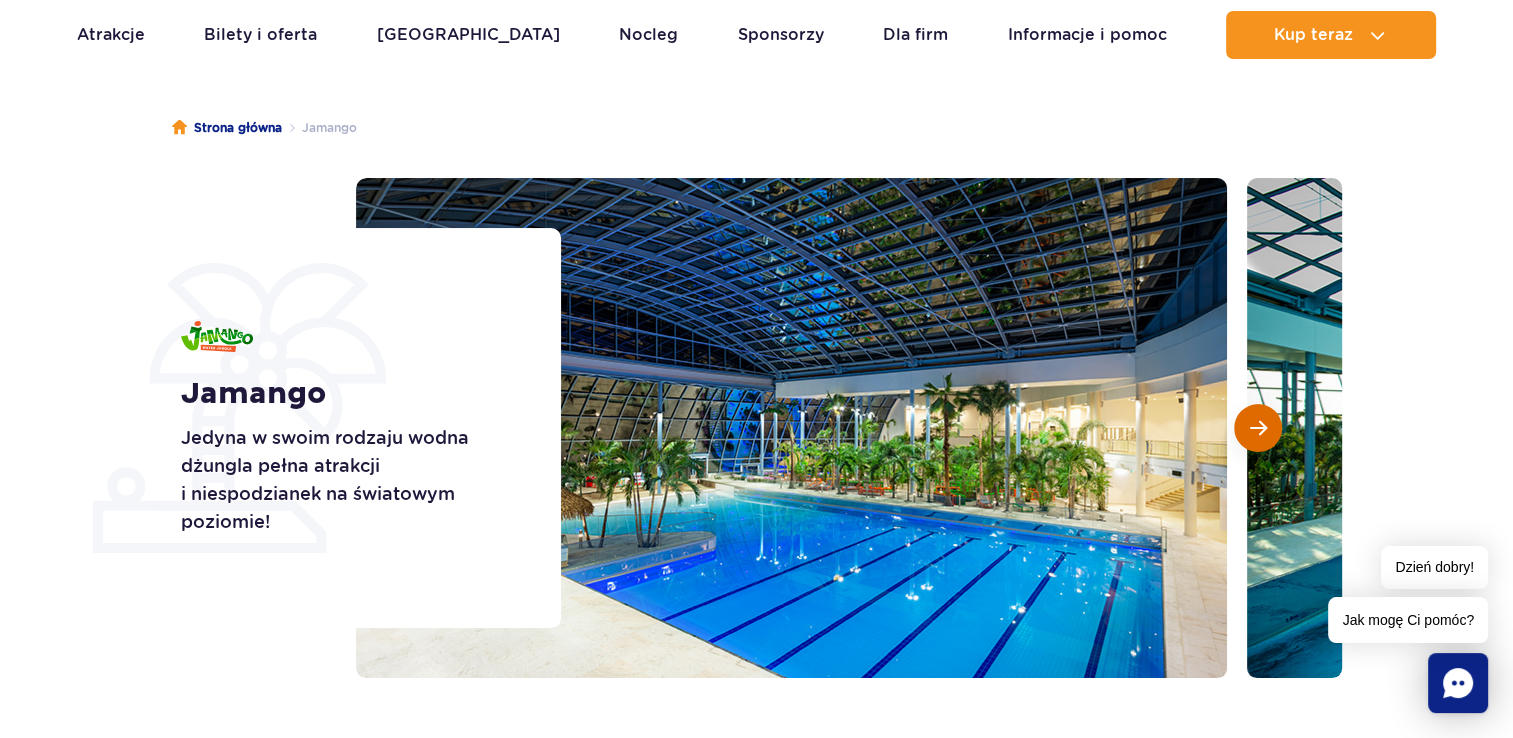 click at bounding box center [1258, 428] 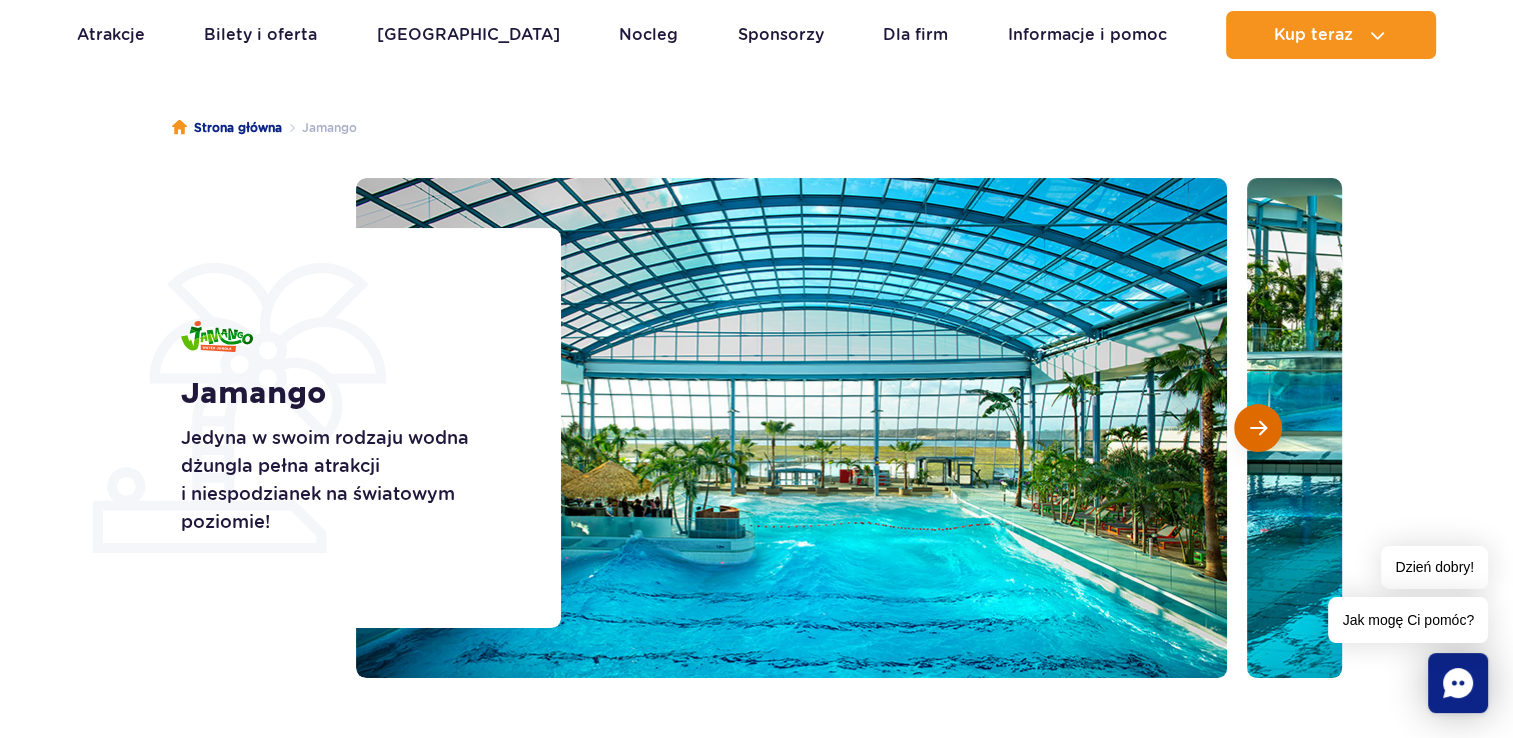 click at bounding box center [1258, 428] 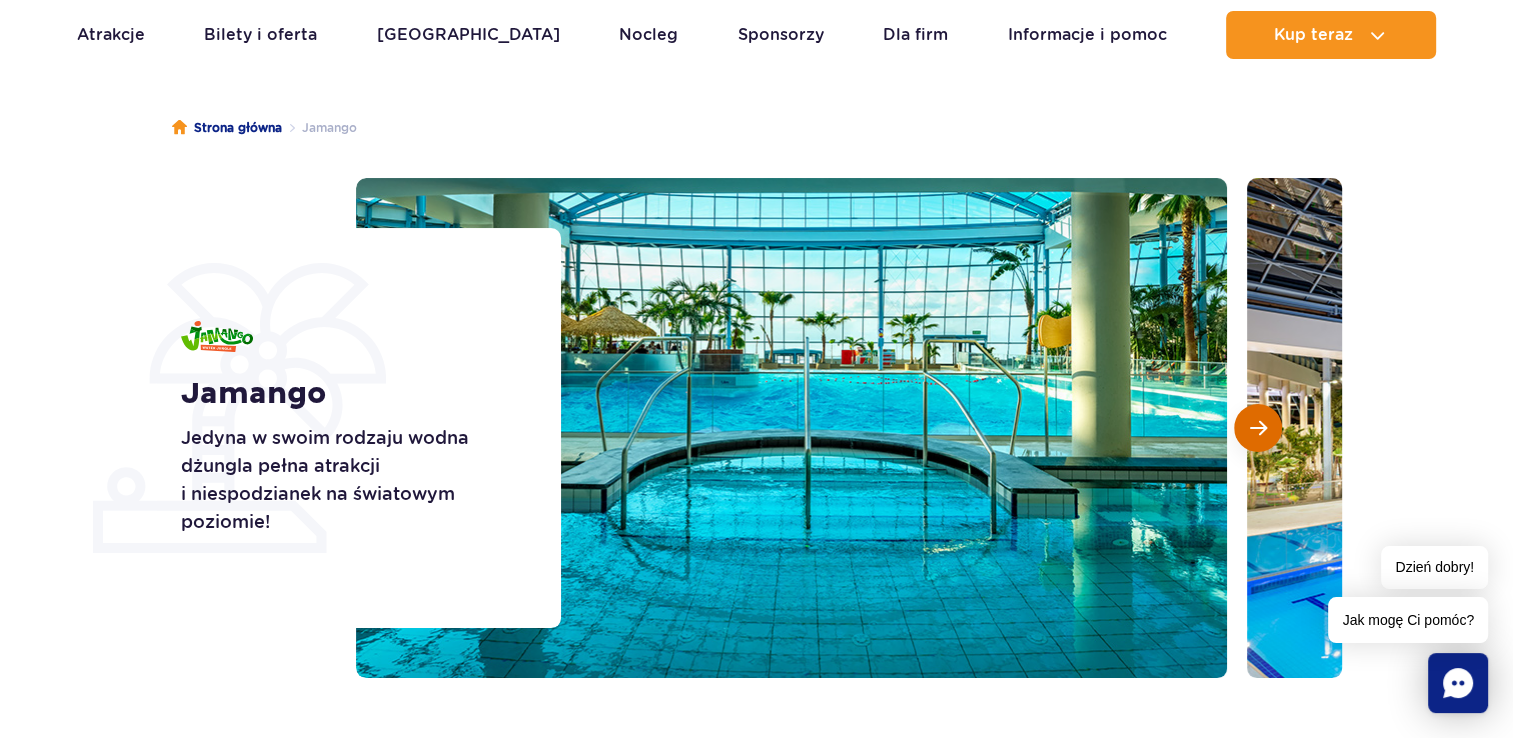 click at bounding box center [1258, 428] 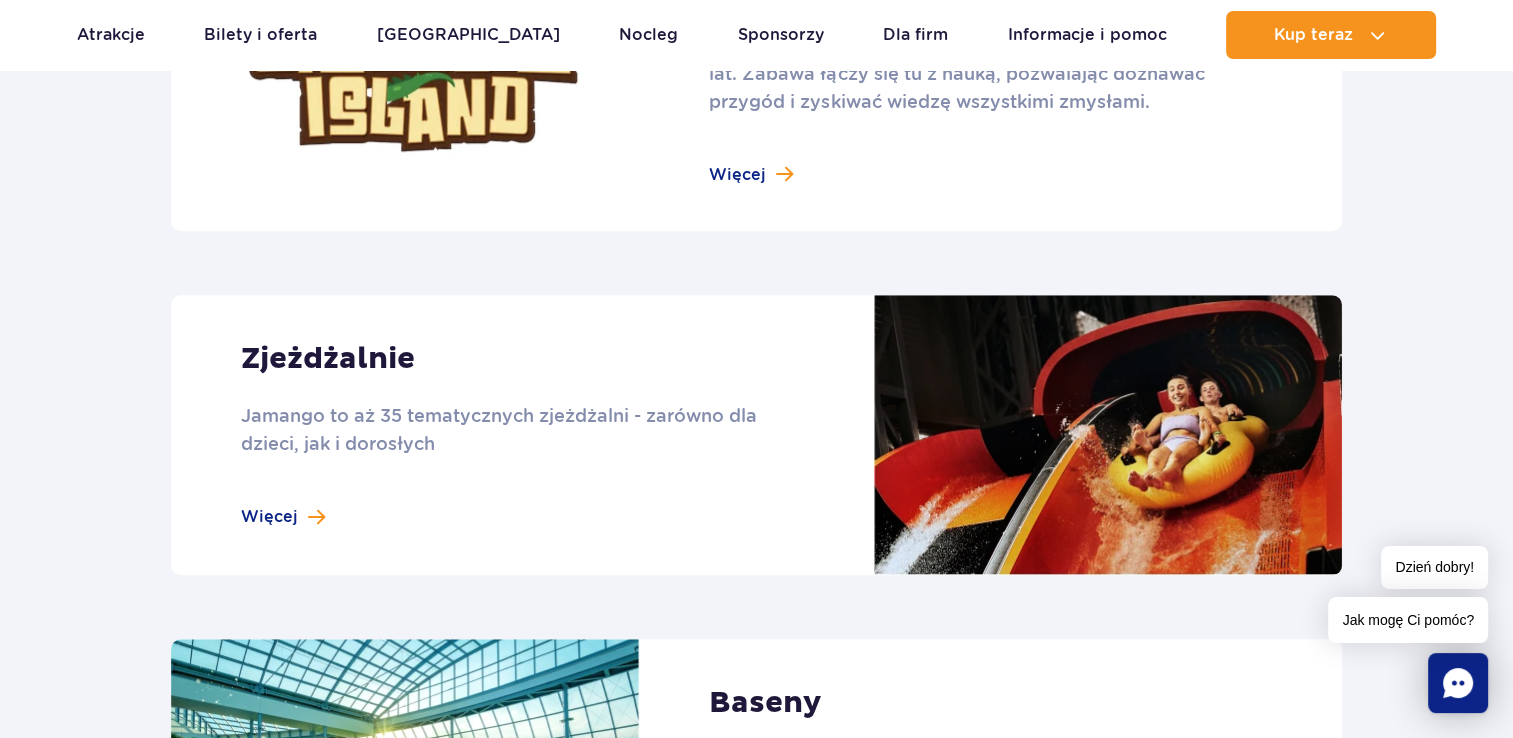 scroll, scrollTop: 1484, scrollLeft: 0, axis: vertical 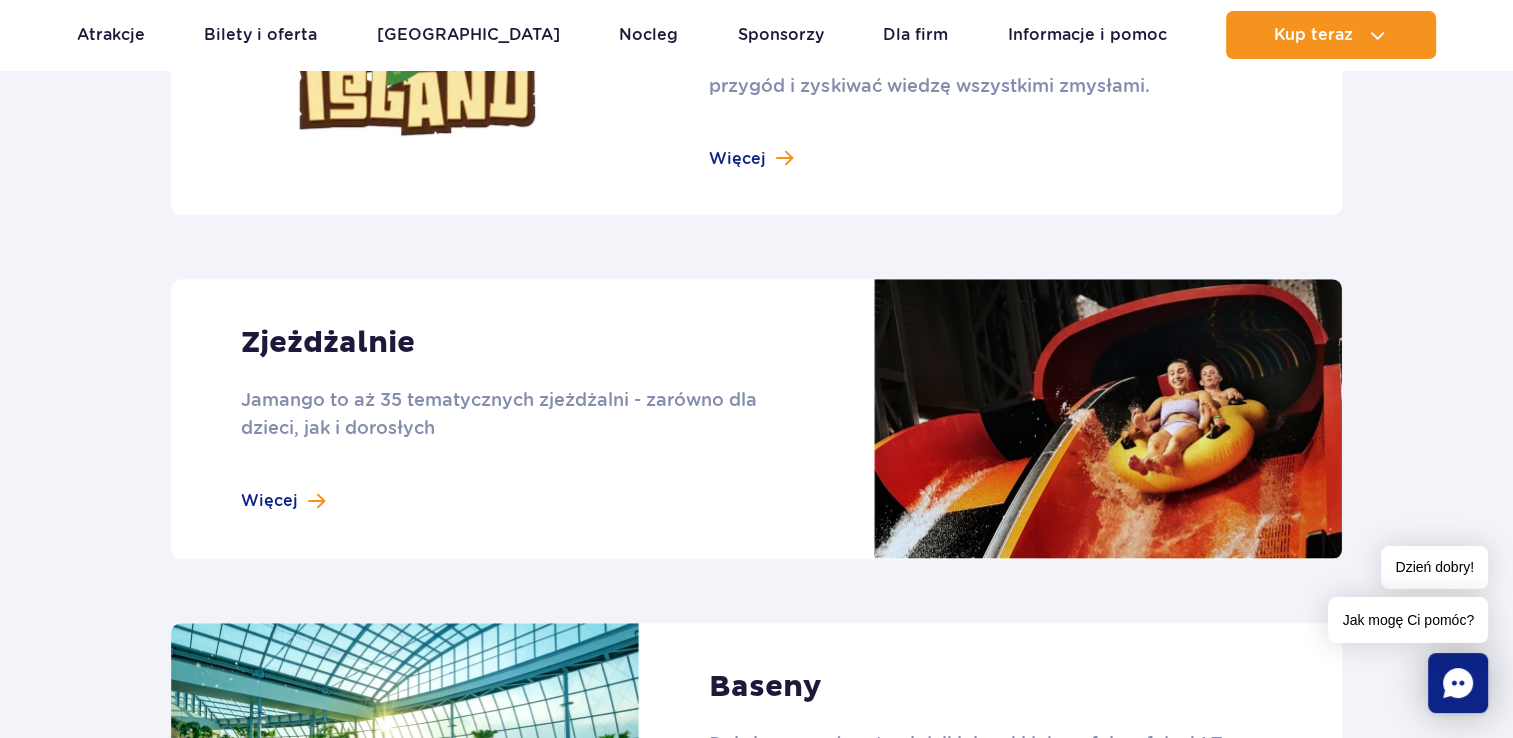 click at bounding box center (756, 419) 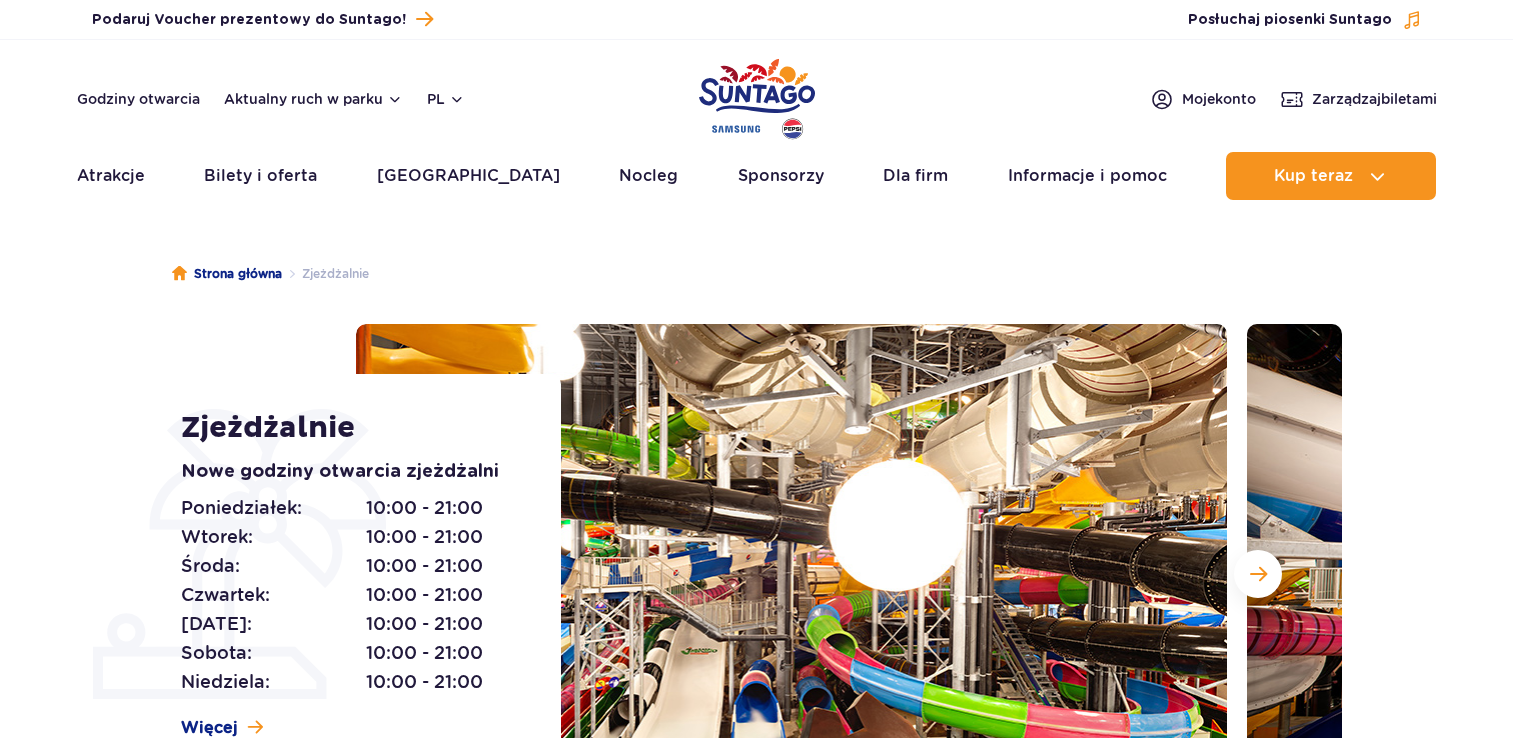 scroll, scrollTop: 0, scrollLeft: 0, axis: both 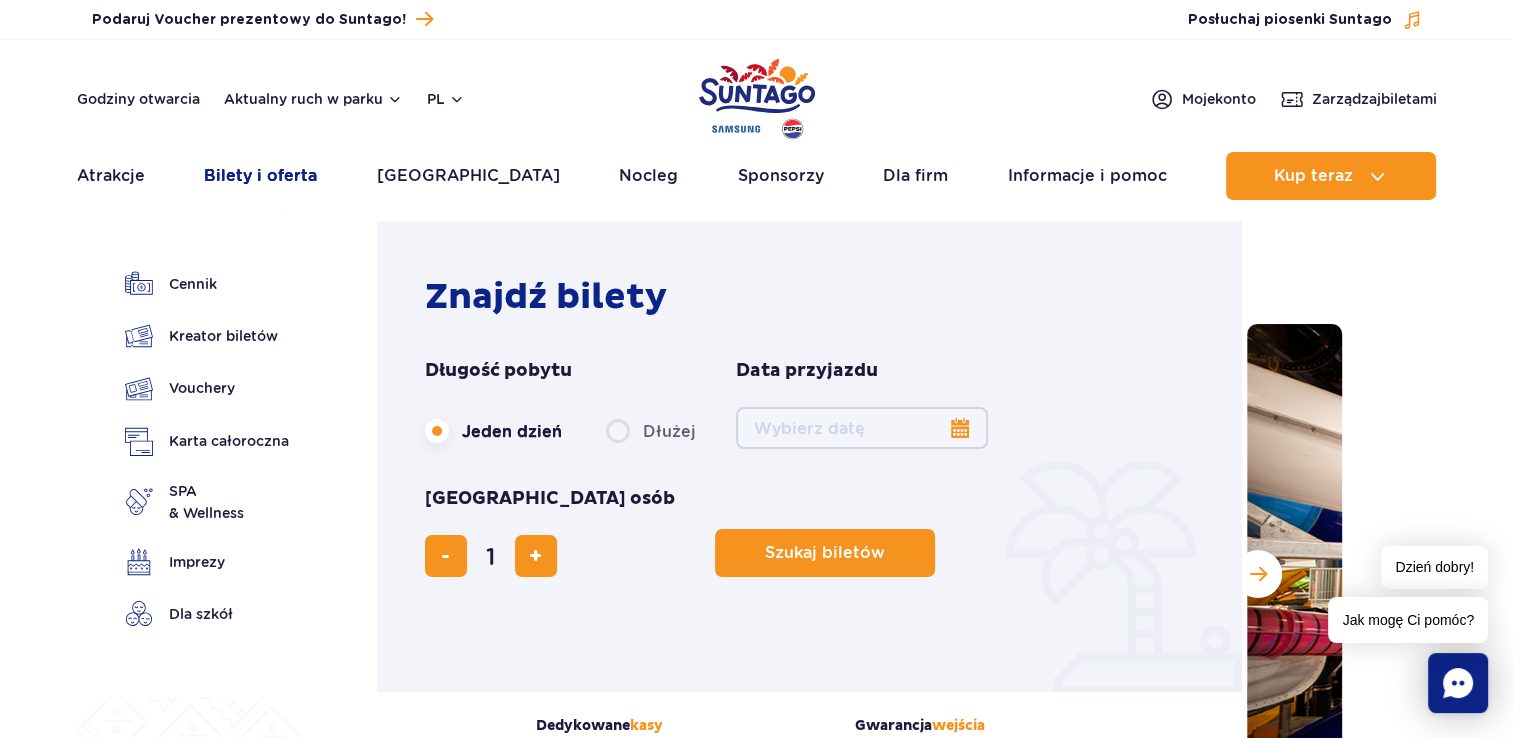 click on "Bilety i oferta" at bounding box center [260, 176] 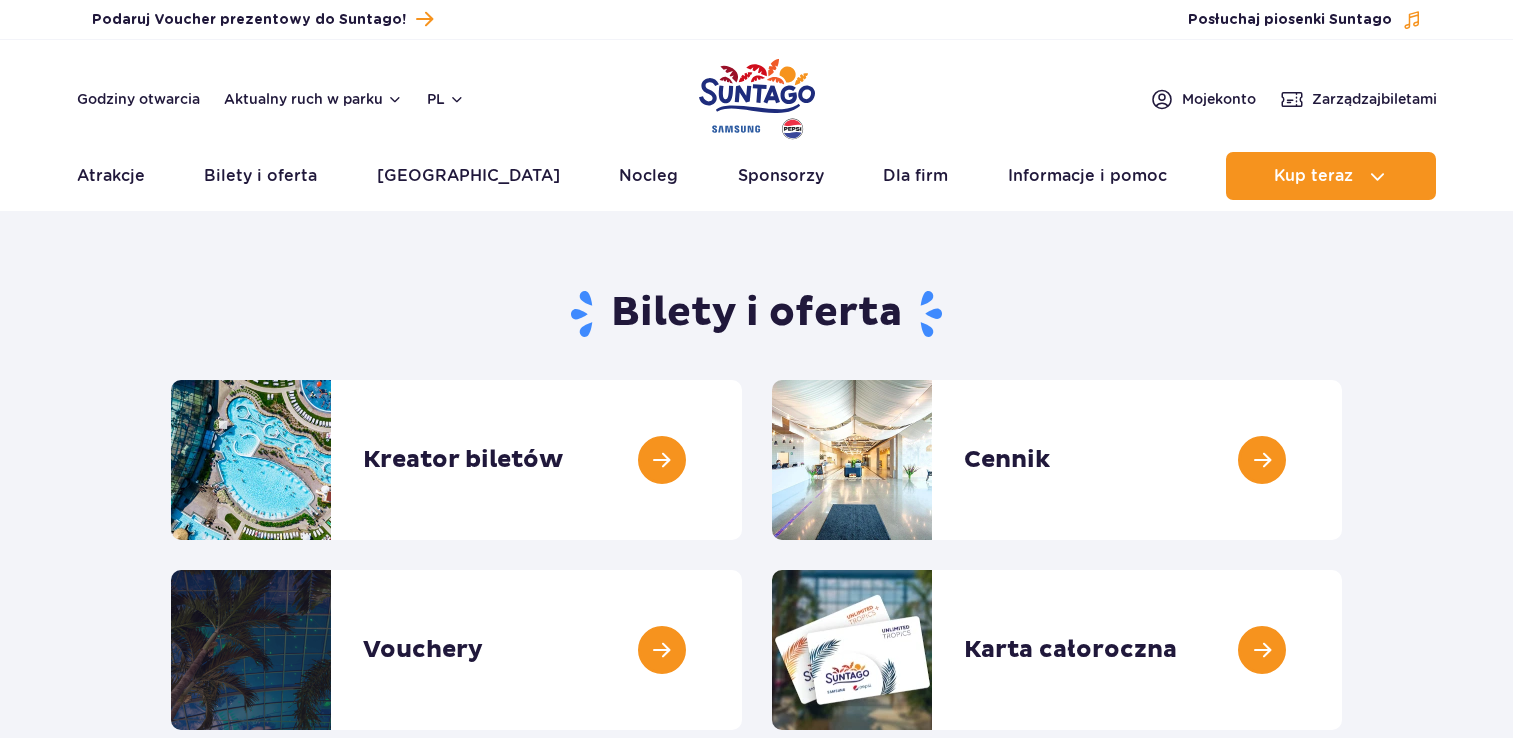 scroll, scrollTop: 0, scrollLeft: 0, axis: both 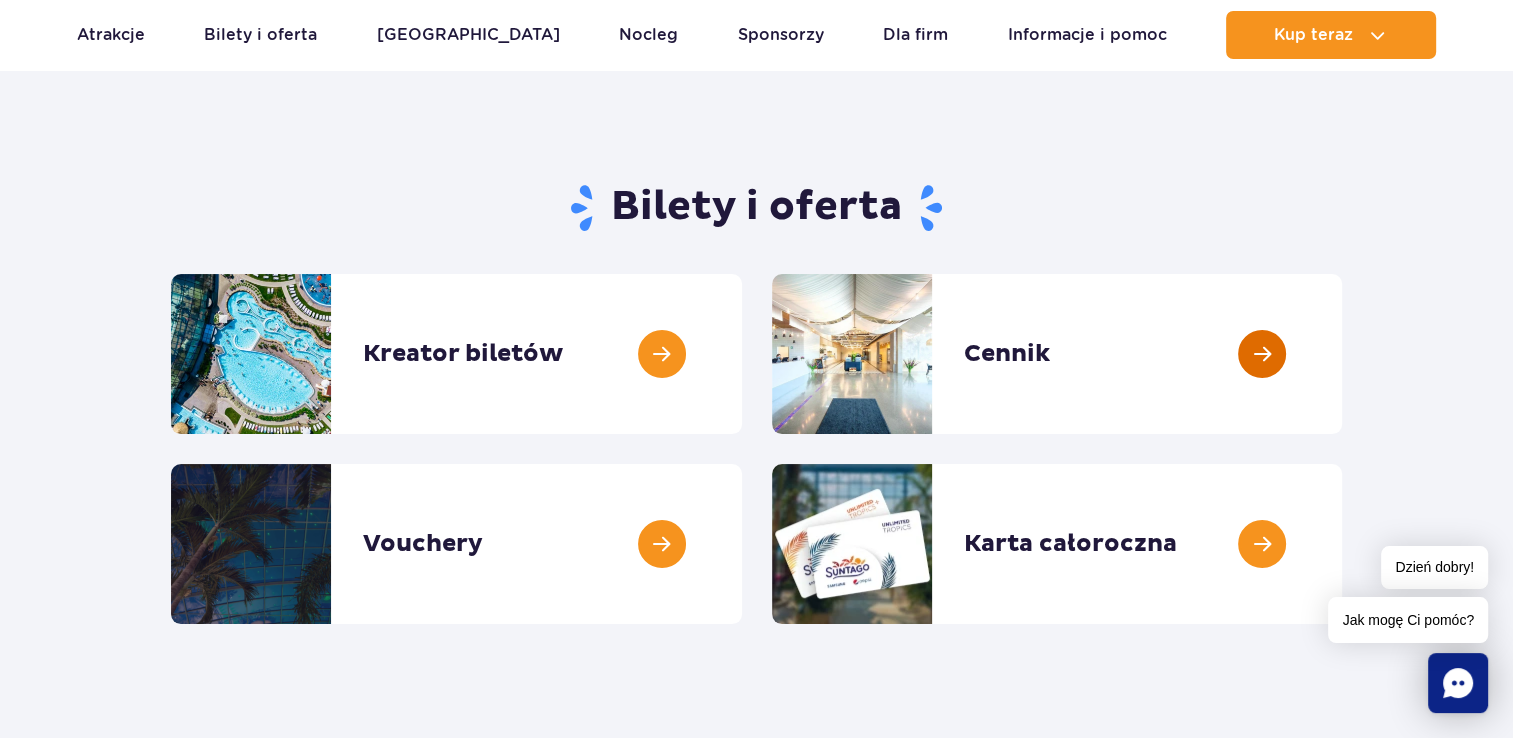 click at bounding box center (1342, 354) 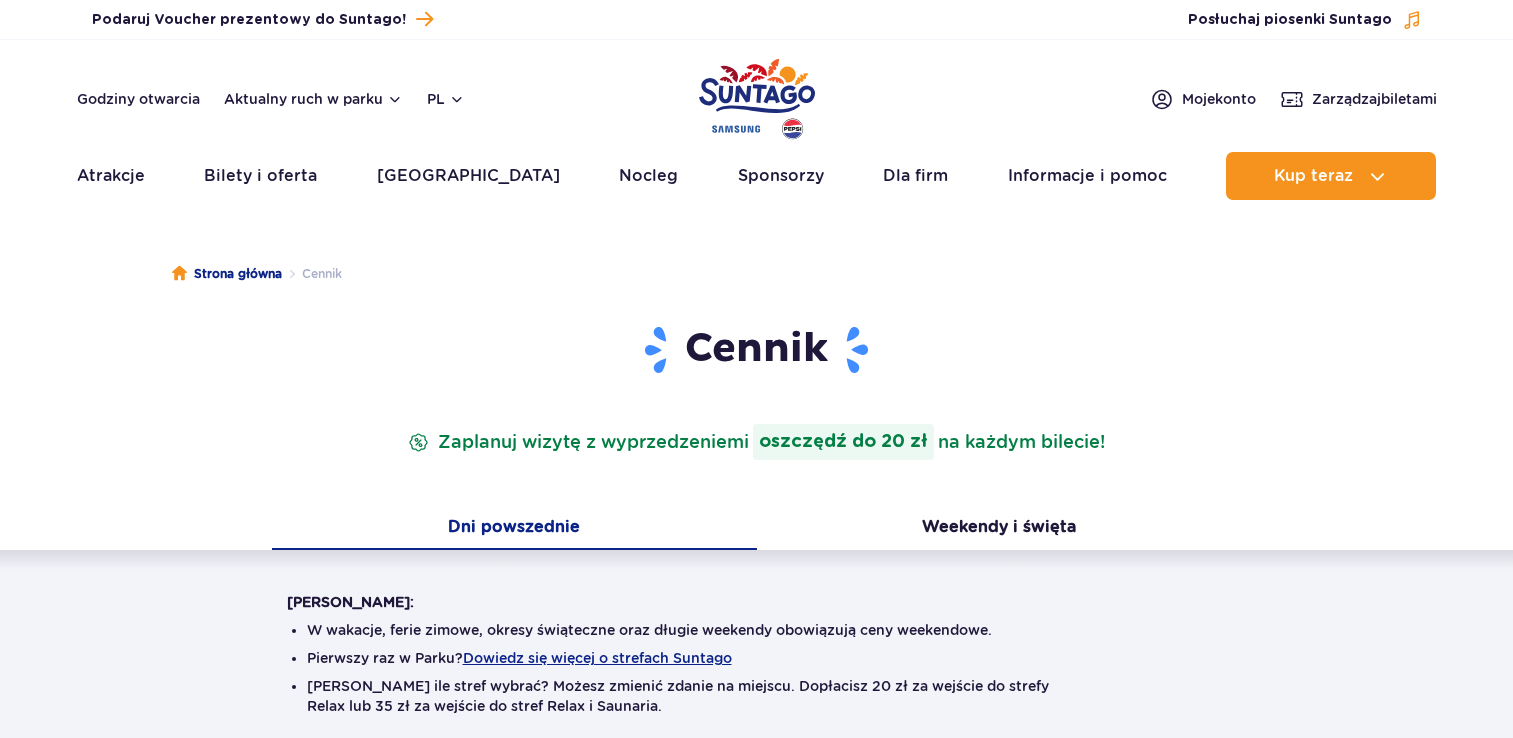 scroll, scrollTop: 0, scrollLeft: 0, axis: both 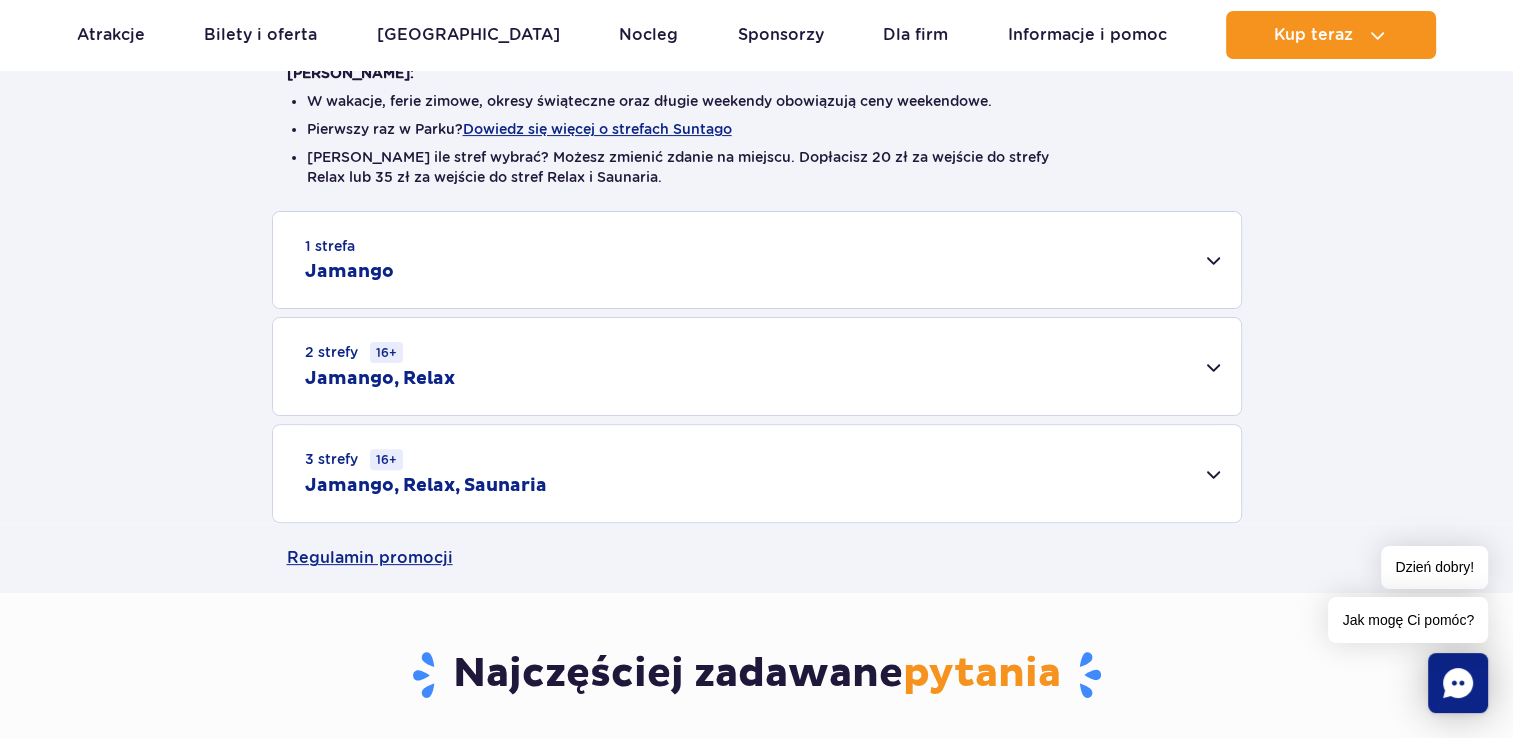 click on "1 strefa
Jamango" at bounding box center [757, 260] 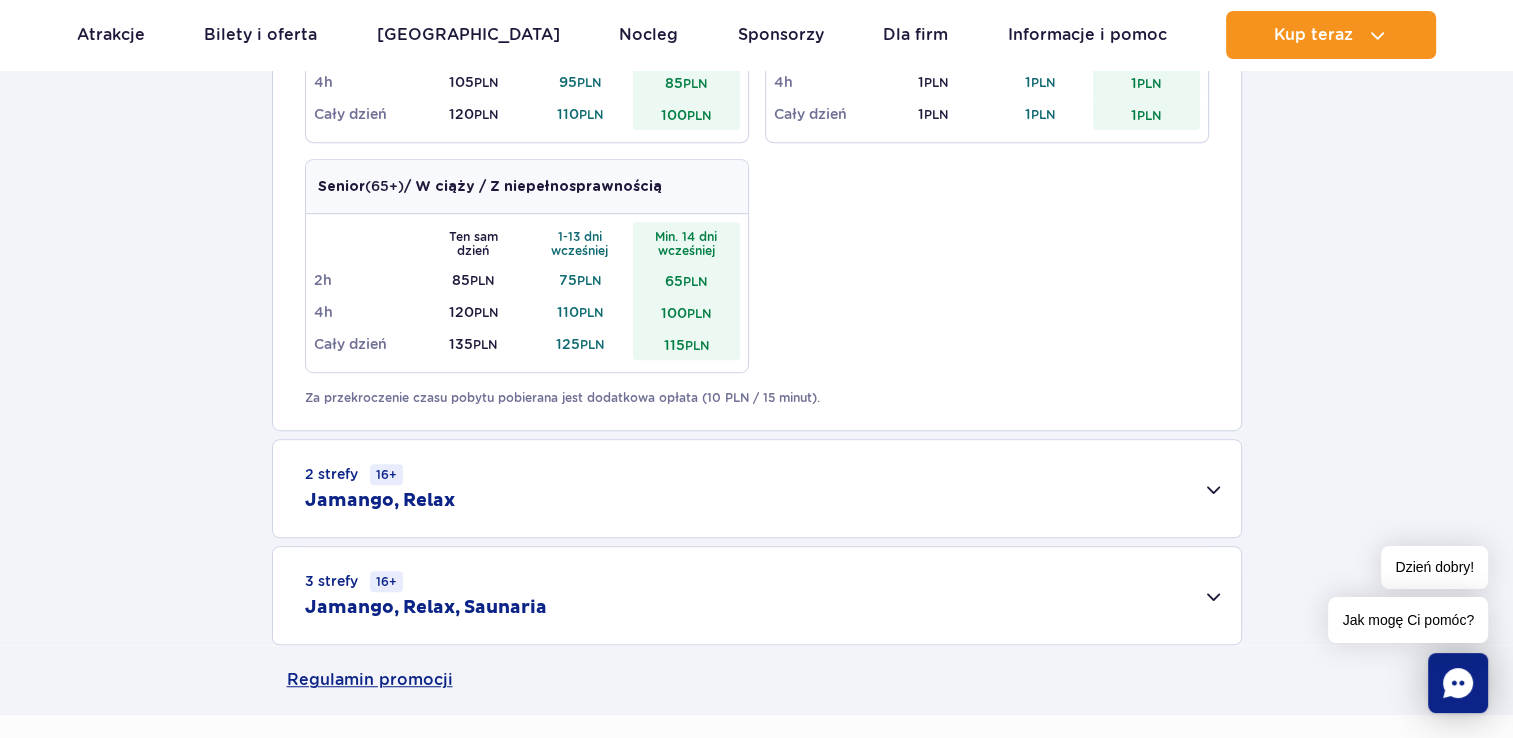scroll, scrollTop: 1160, scrollLeft: 0, axis: vertical 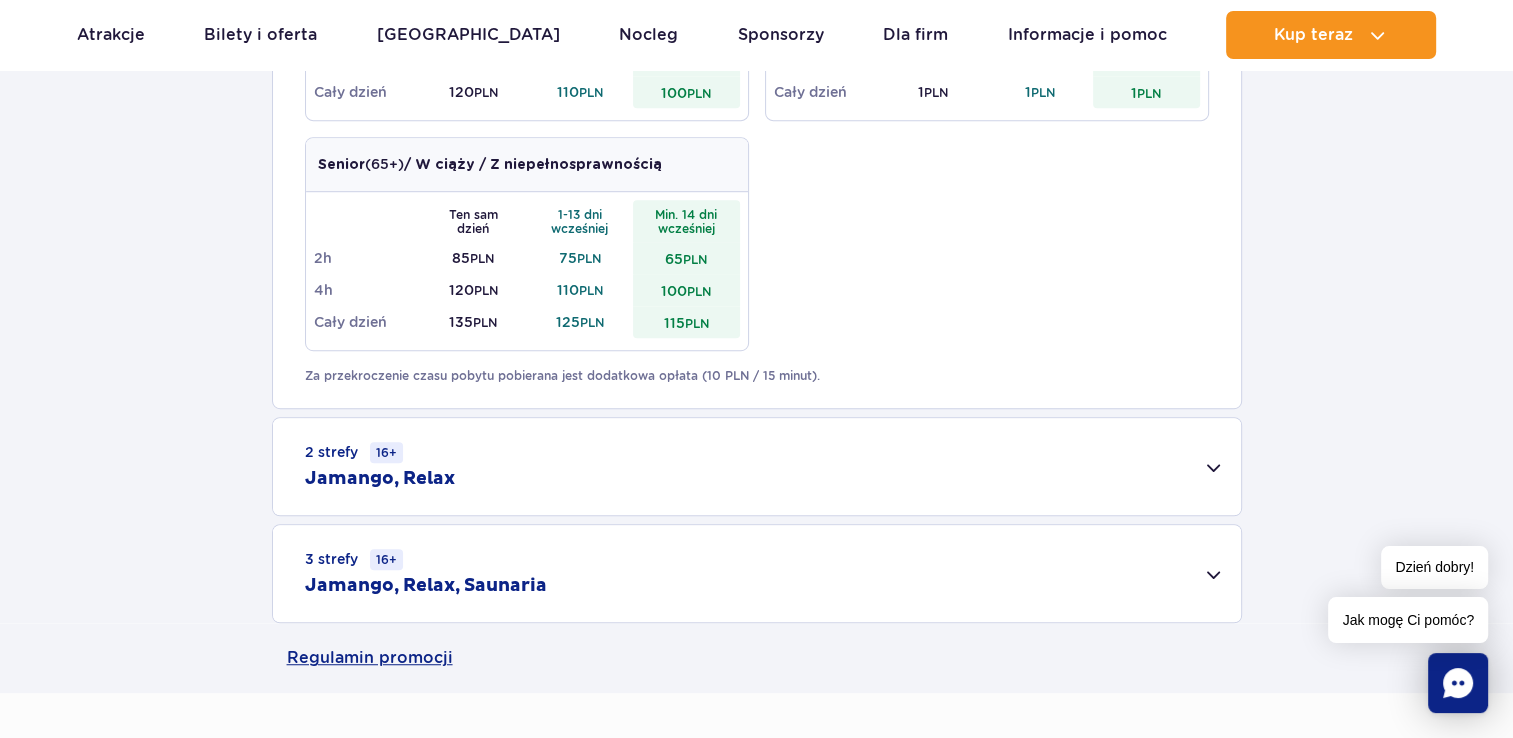 click on "2 strefy  16+
Jamango, Relax" at bounding box center (757, 466) 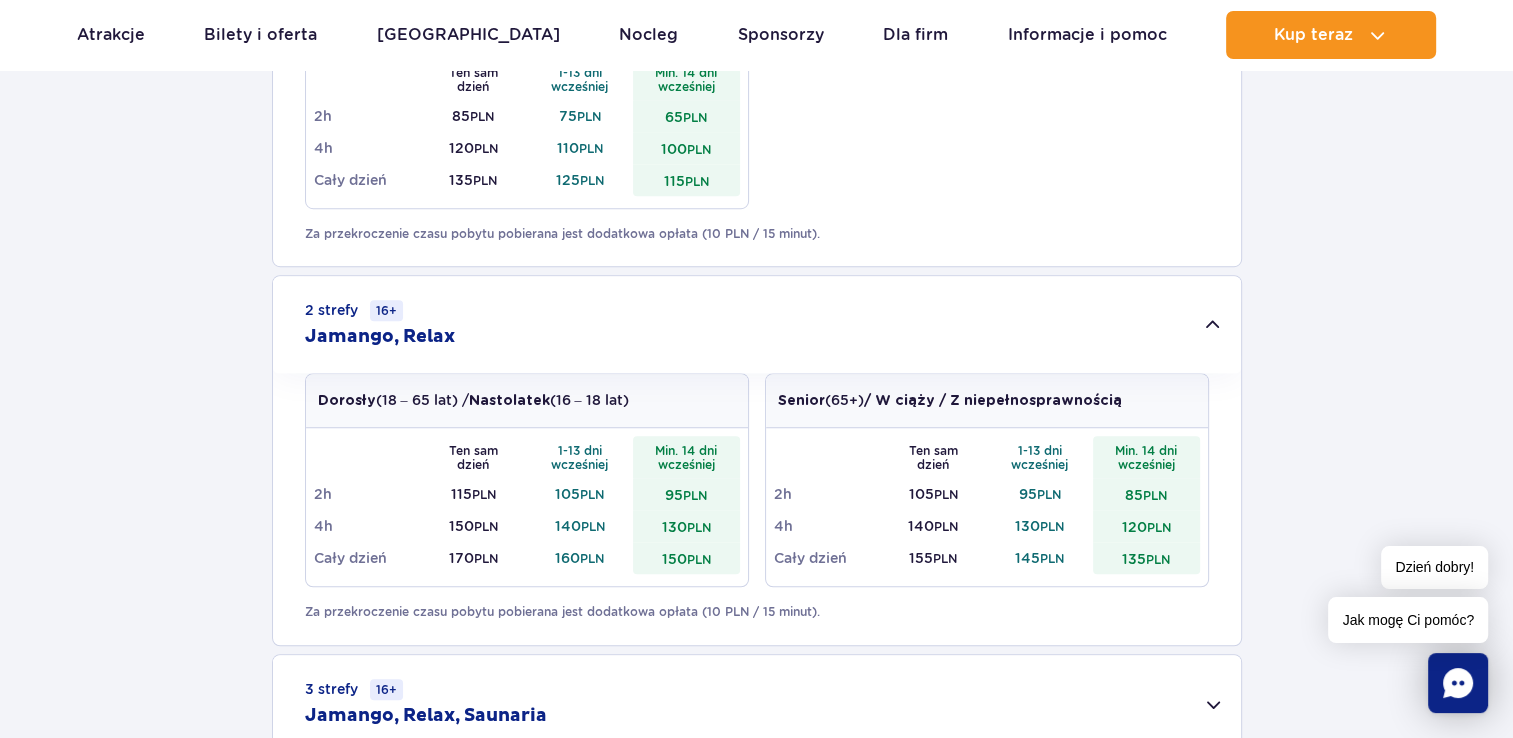 scroll, scrollTop: 1319, scrollLeft: 0, axis: vertical 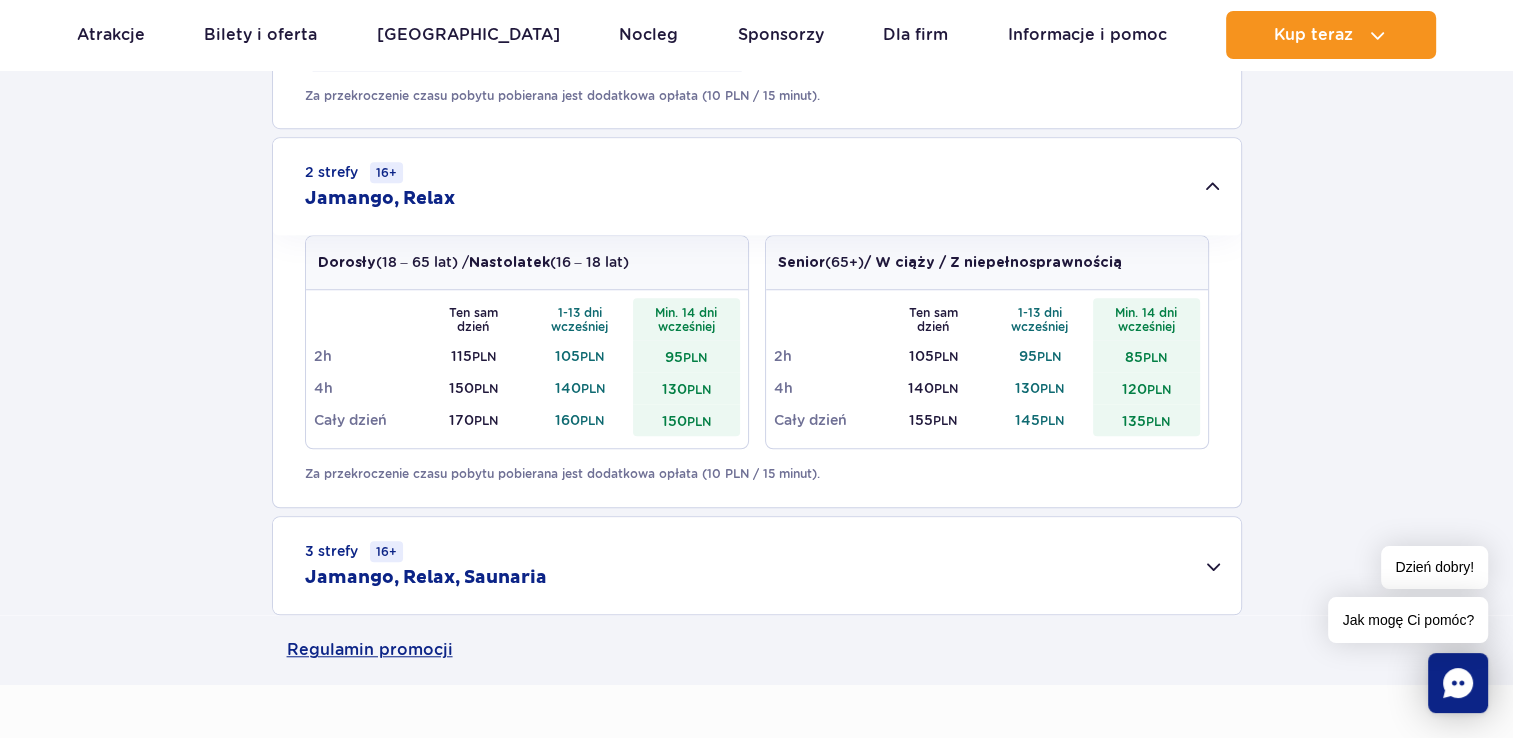 click on "Jamango, Relax" at bounding box center [380, 199] 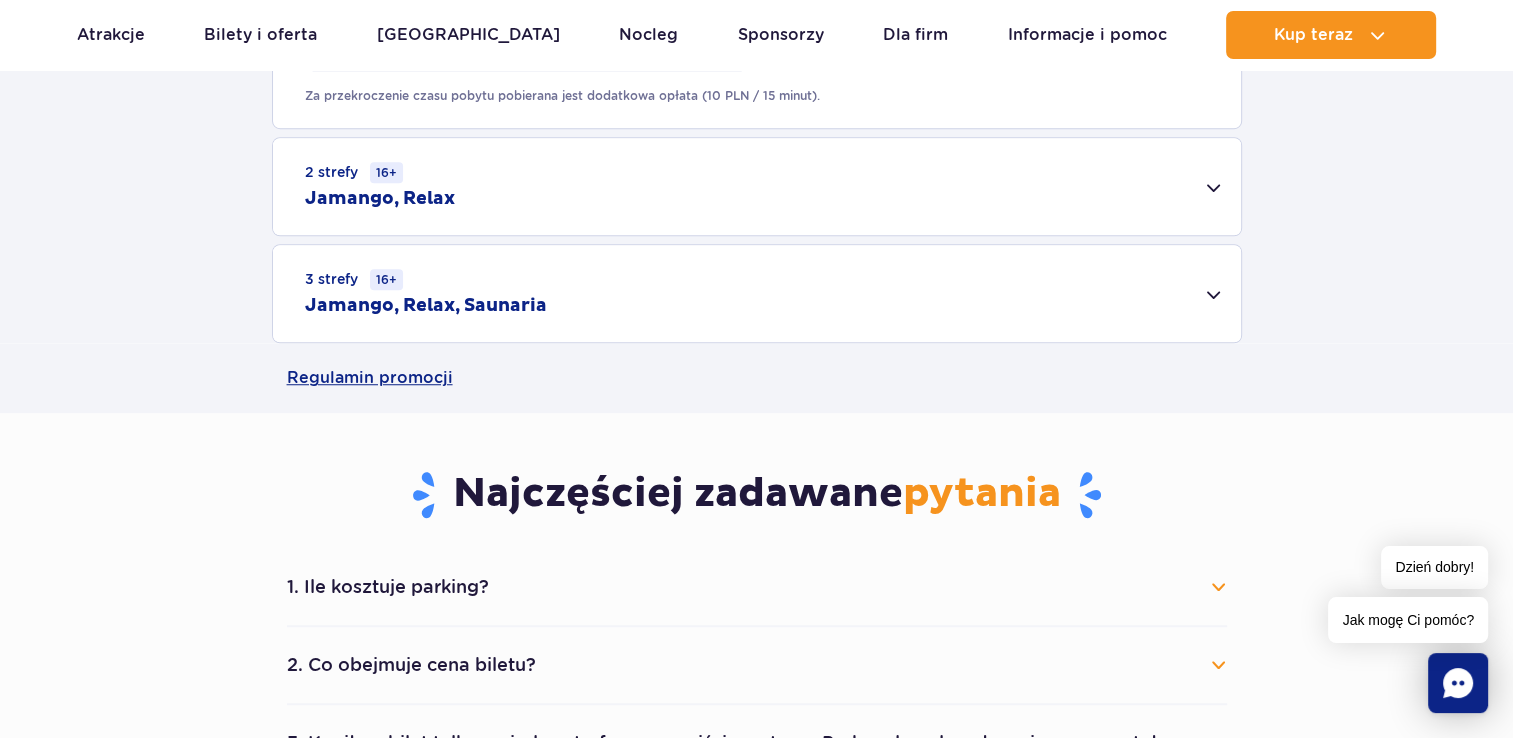 click on "Jamango, Relax" at bounding box center (380, 199) 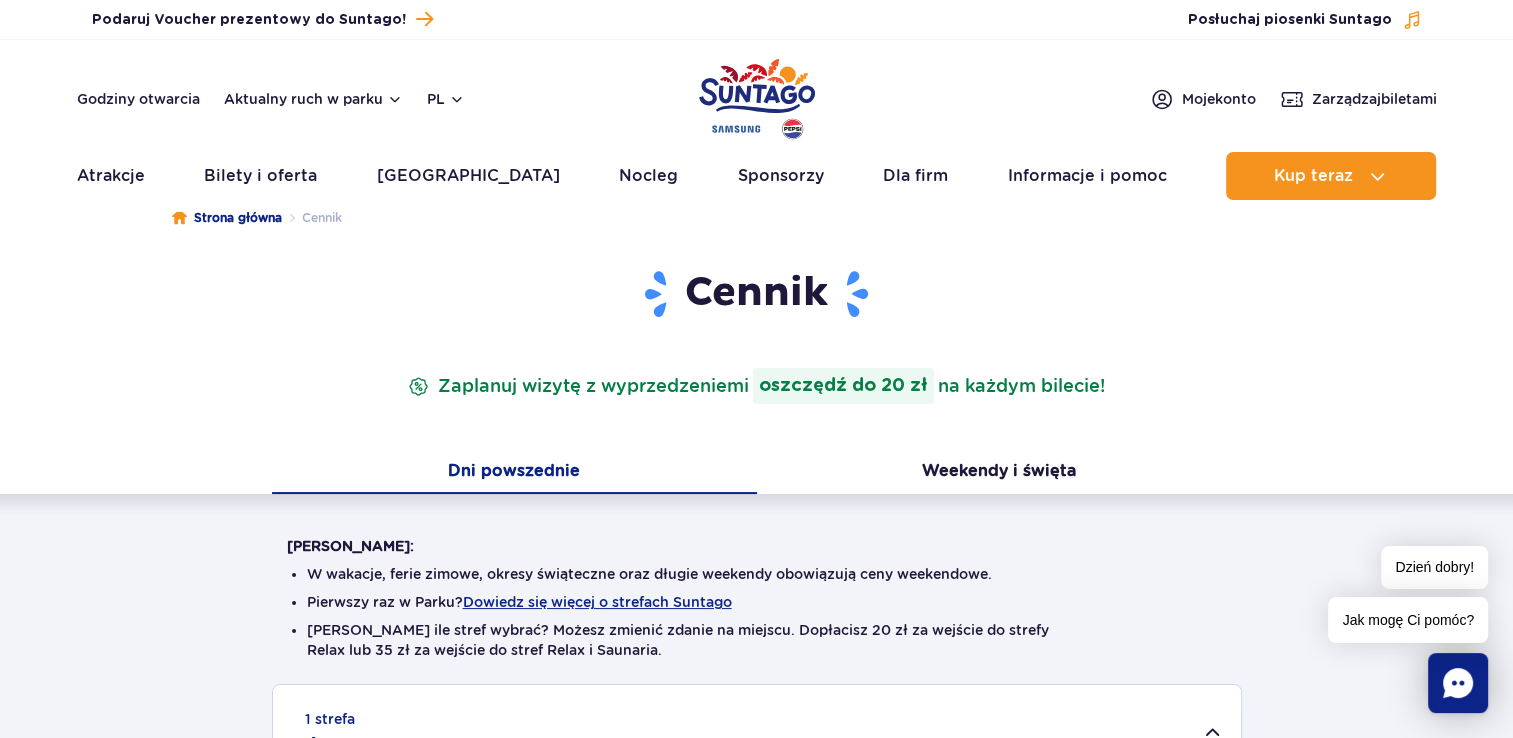 scroll, scrollTop: 0, scrollLeft: 0, axis: both 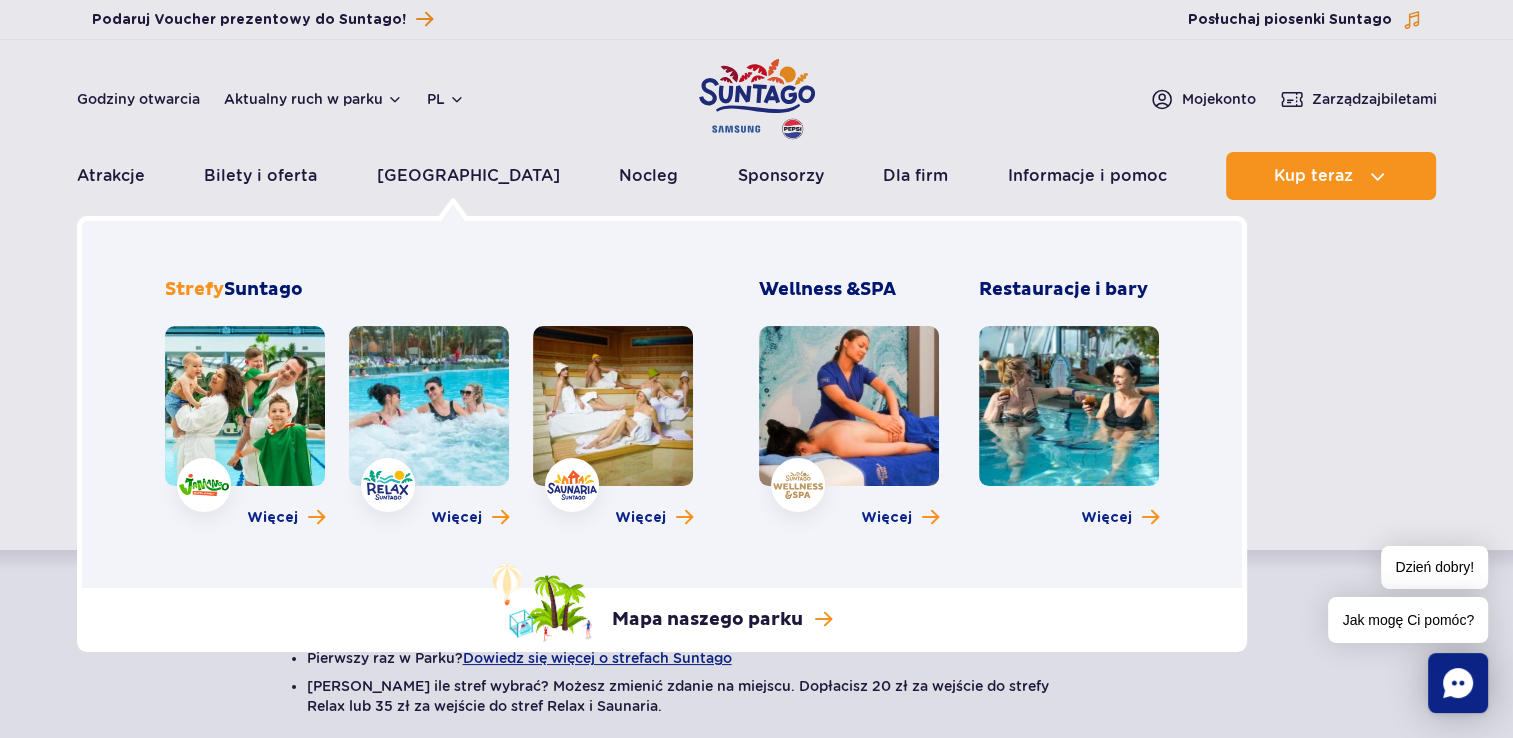 click at bounding box center [429, 406] 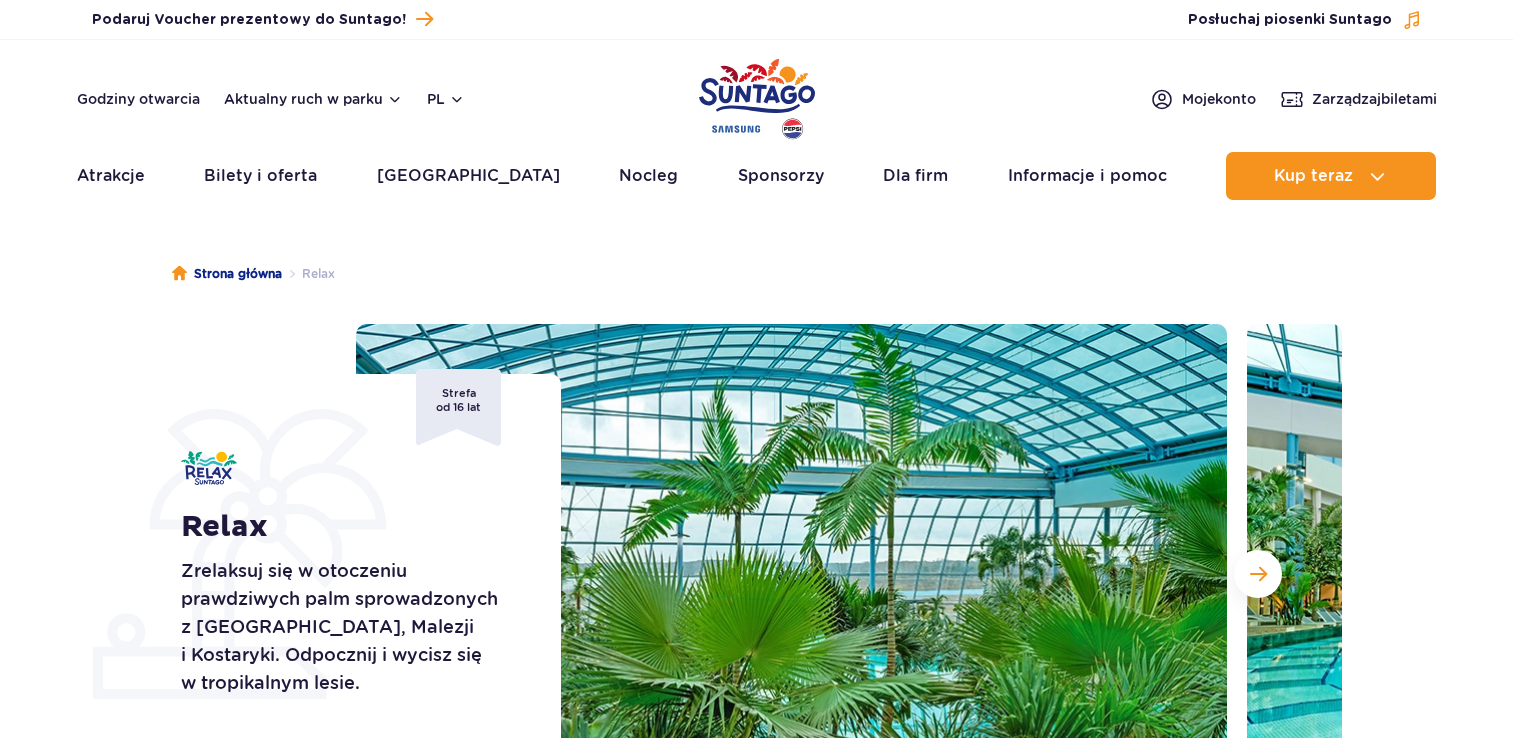 scroll, scrollTop: 0, scrollLeft: 0, axis: both 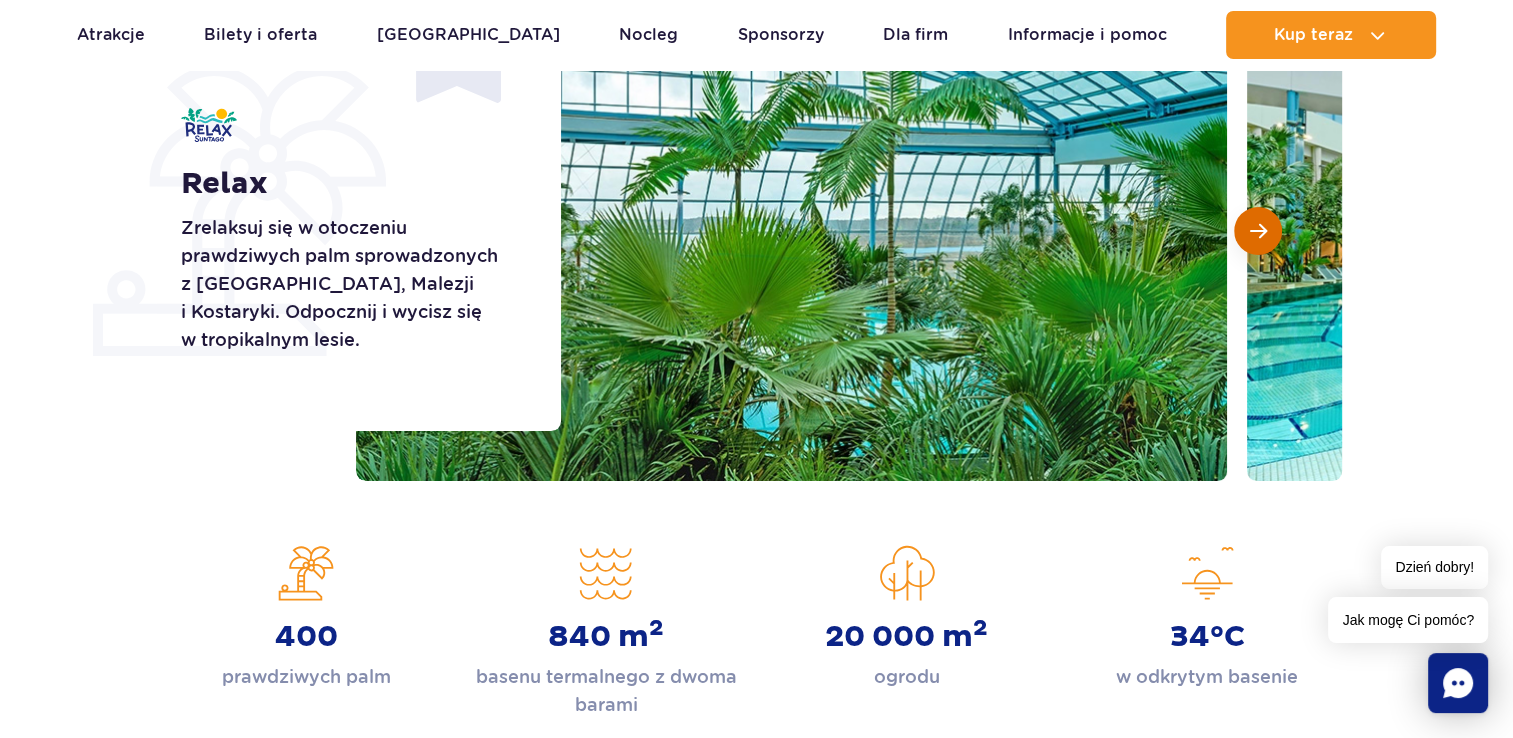 click at bounding box center (1258, 231) 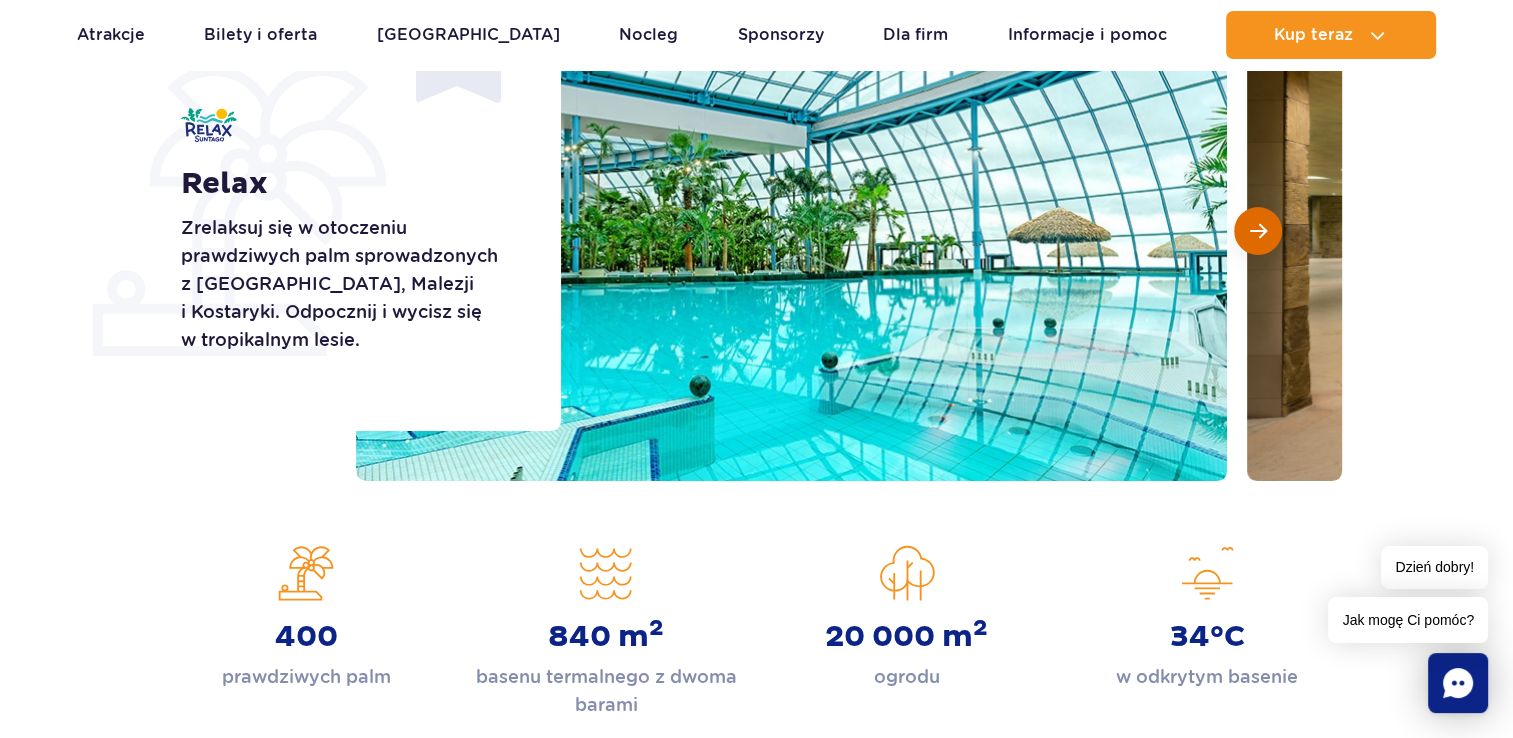 click at bounding box center [1258, 231] 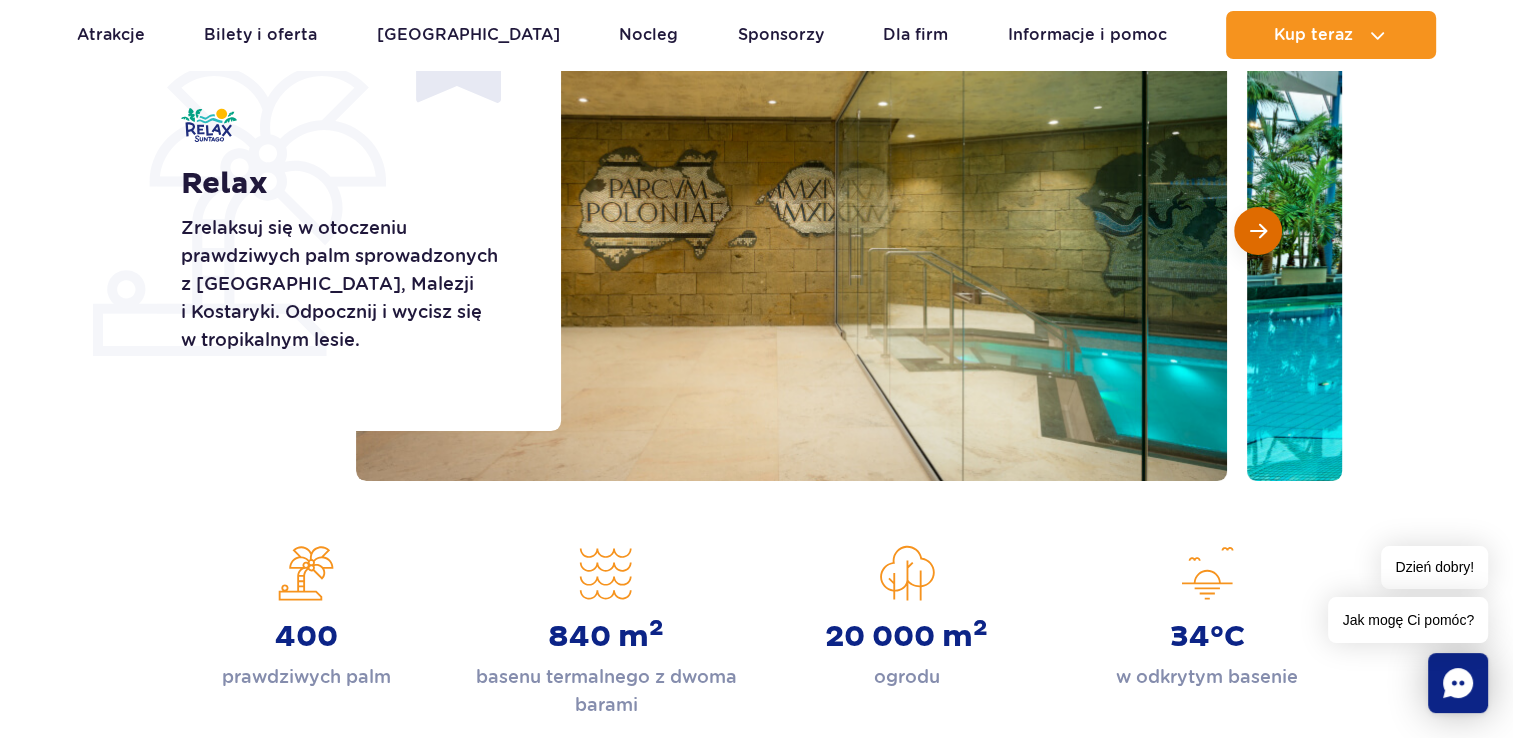 click at bounding box center [1258, 231] 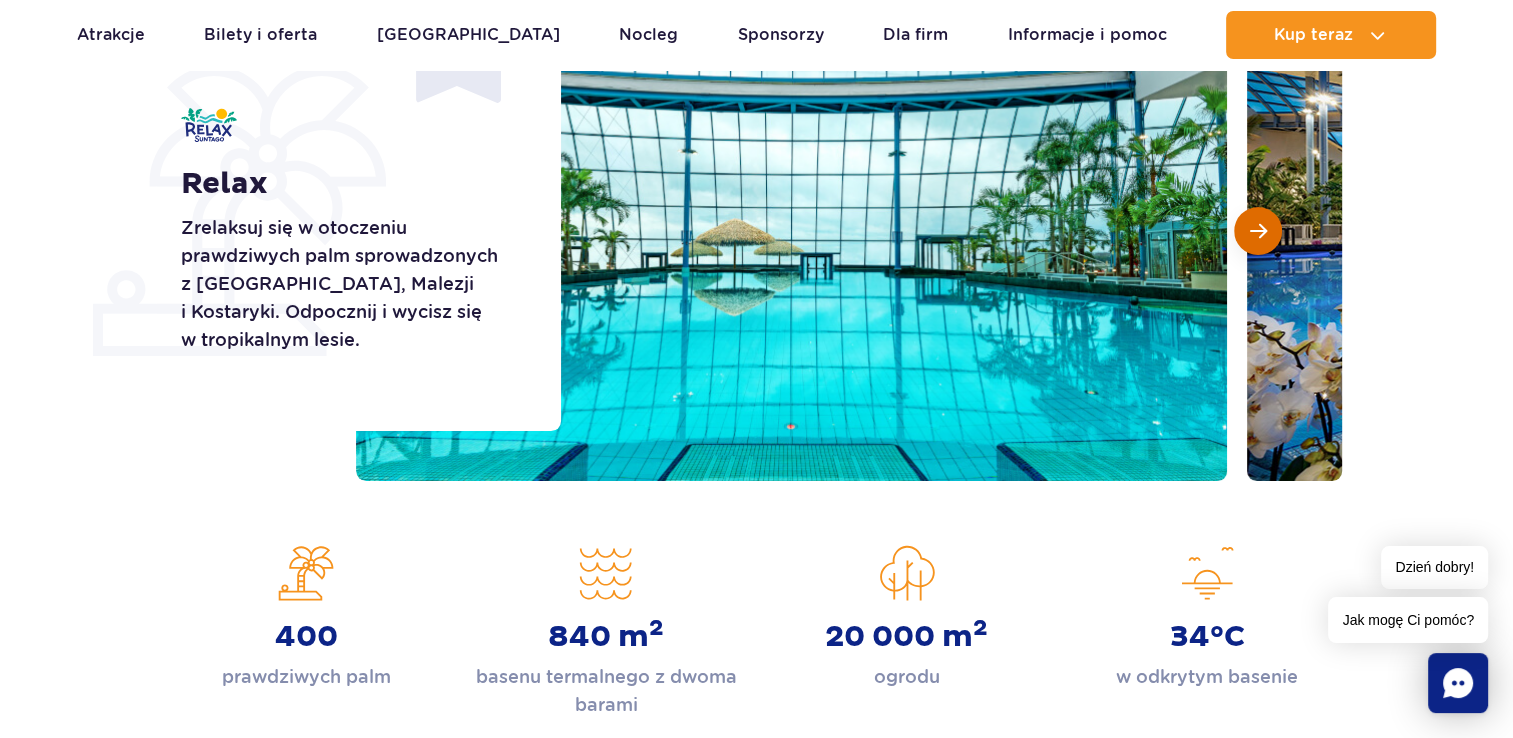 click at bounding box center [1258, 231] 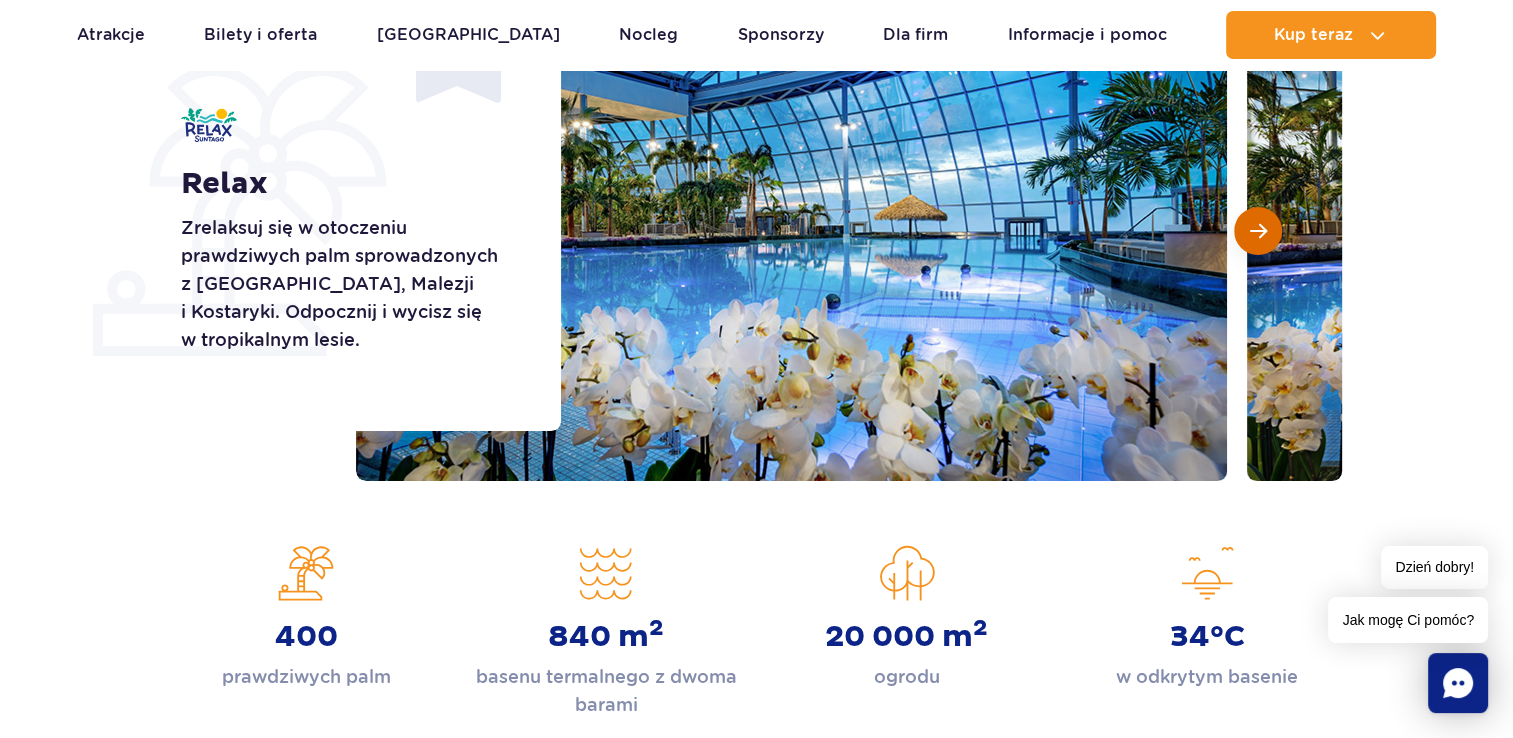 click at bounding box center (1258, 231) 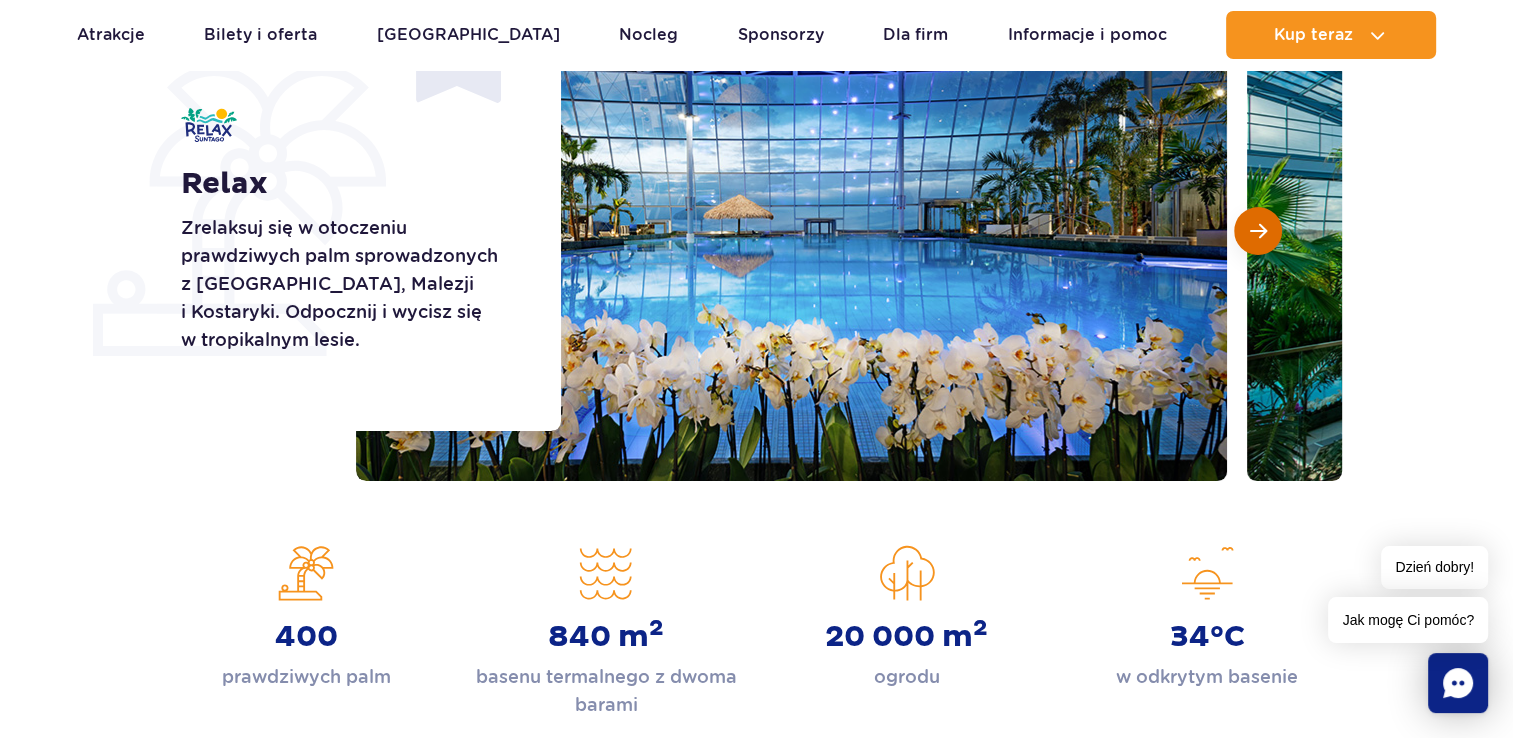 click at bounding box center [1258, 231] 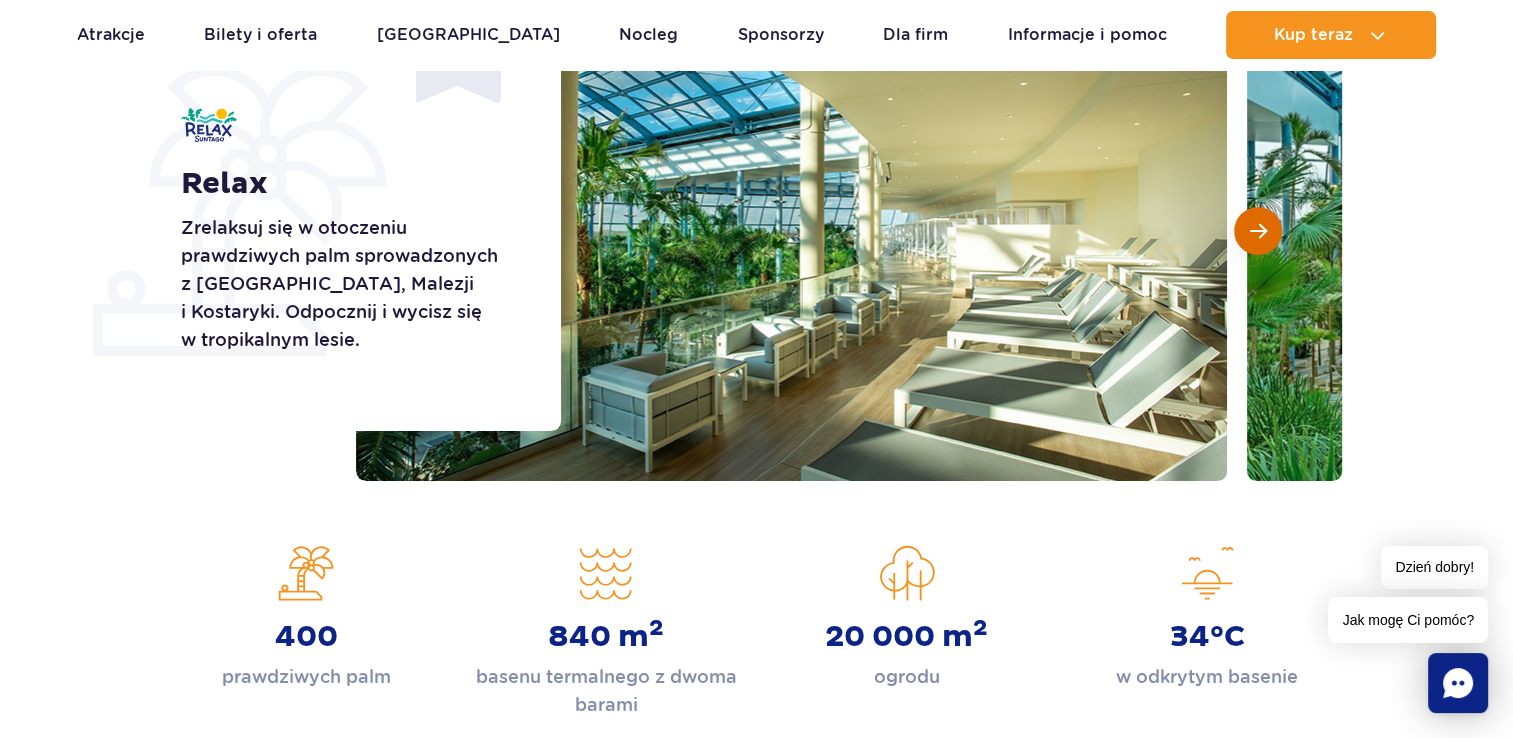 click at bounding box center [1258, 231] 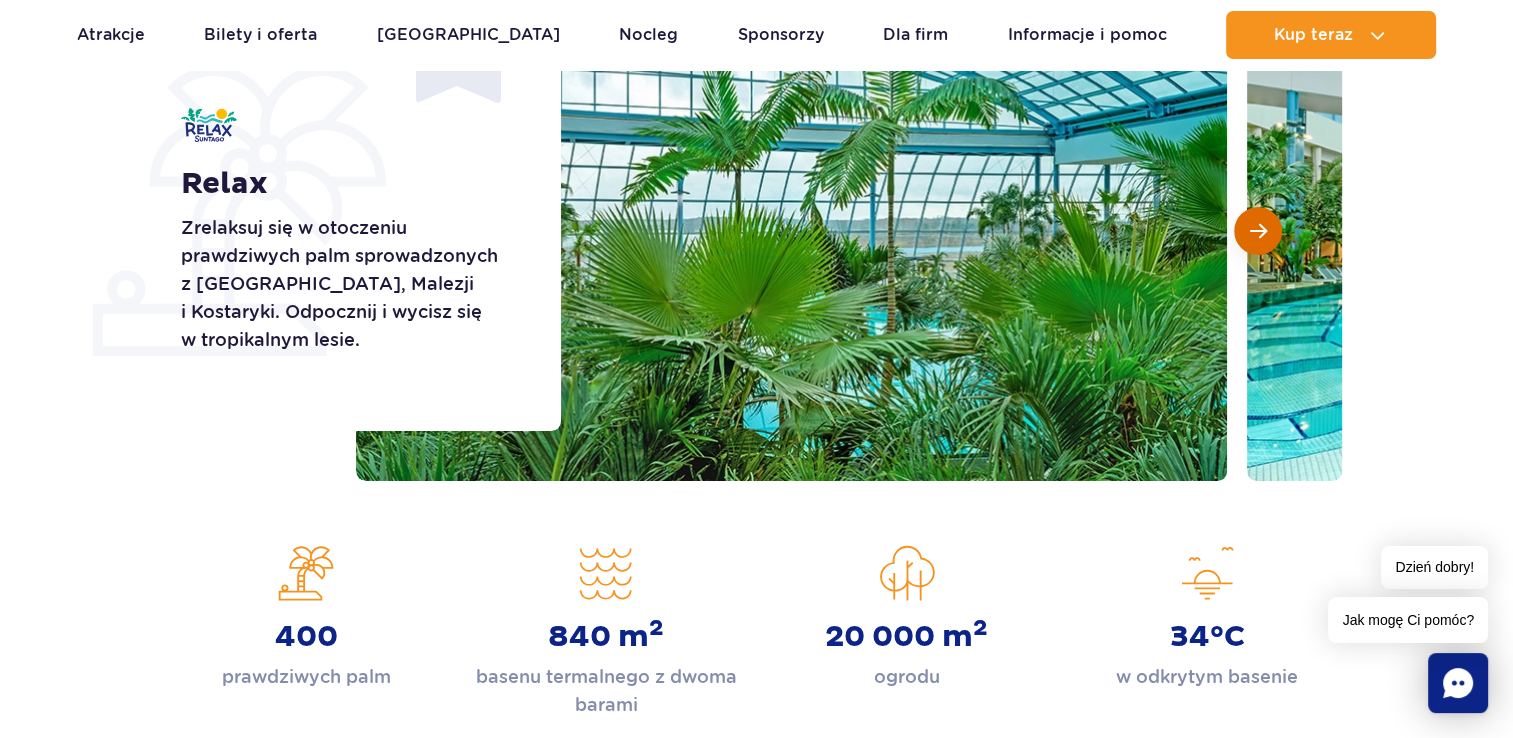 click at bounding box center [1258, 231] 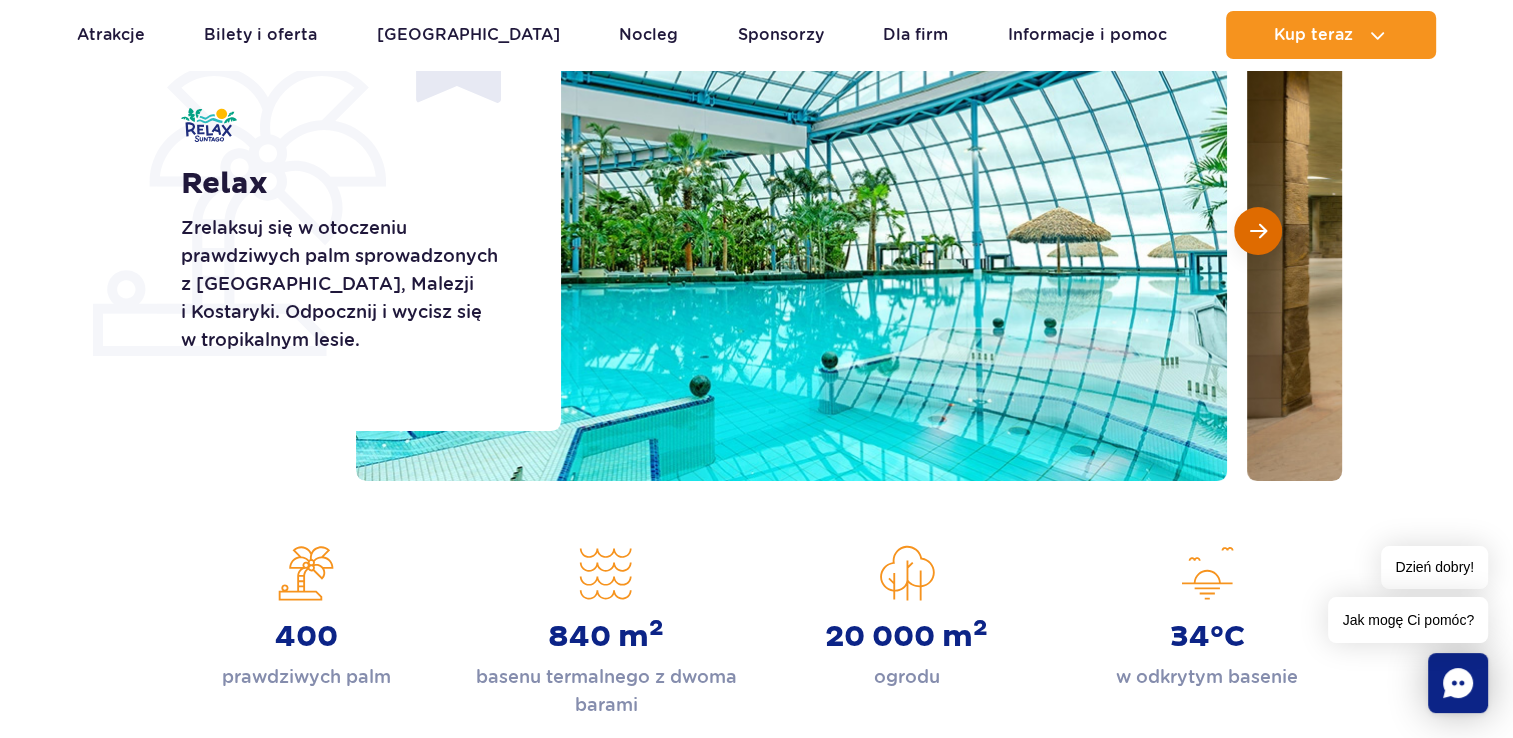 click at bounding box center [1258, 231] 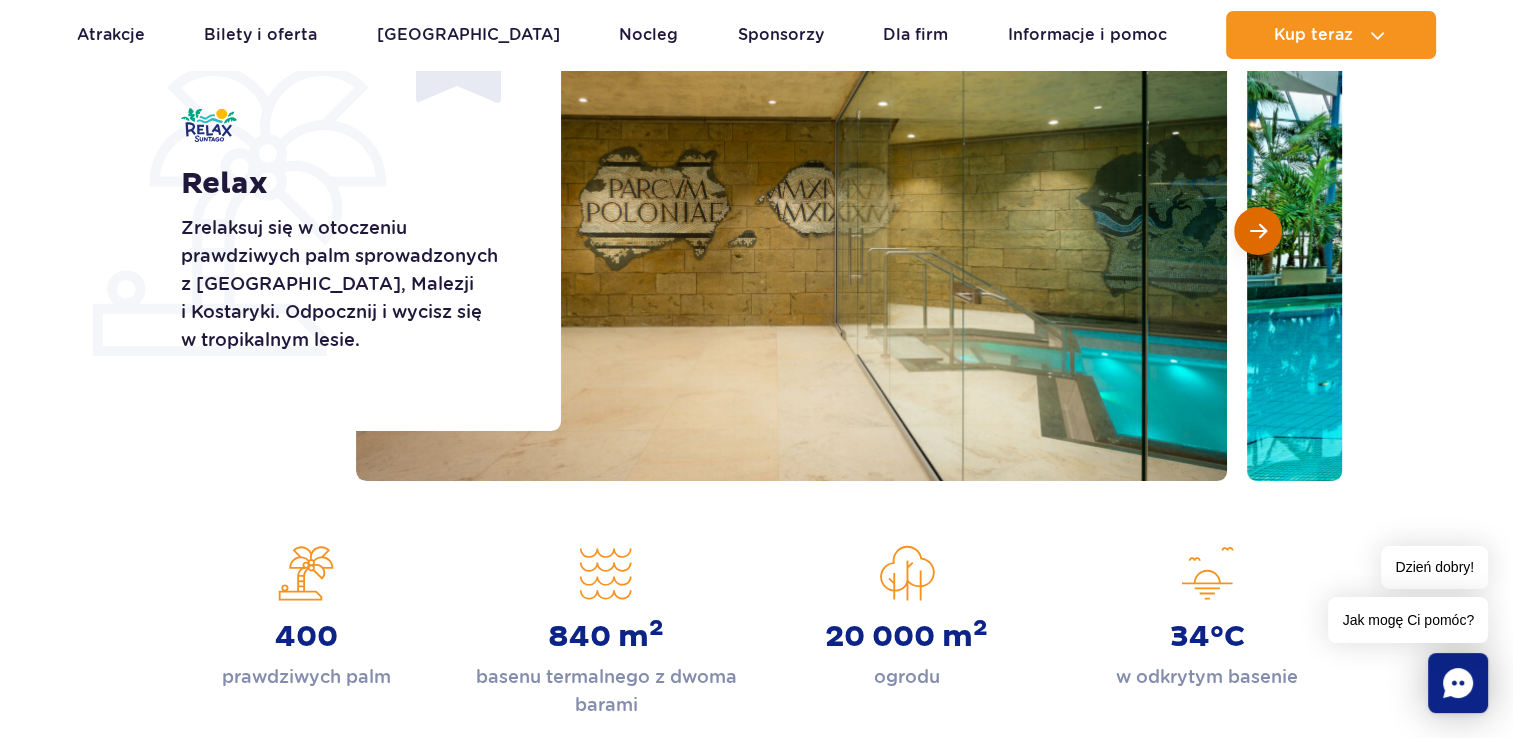click at bounding box center [1258, 231] 